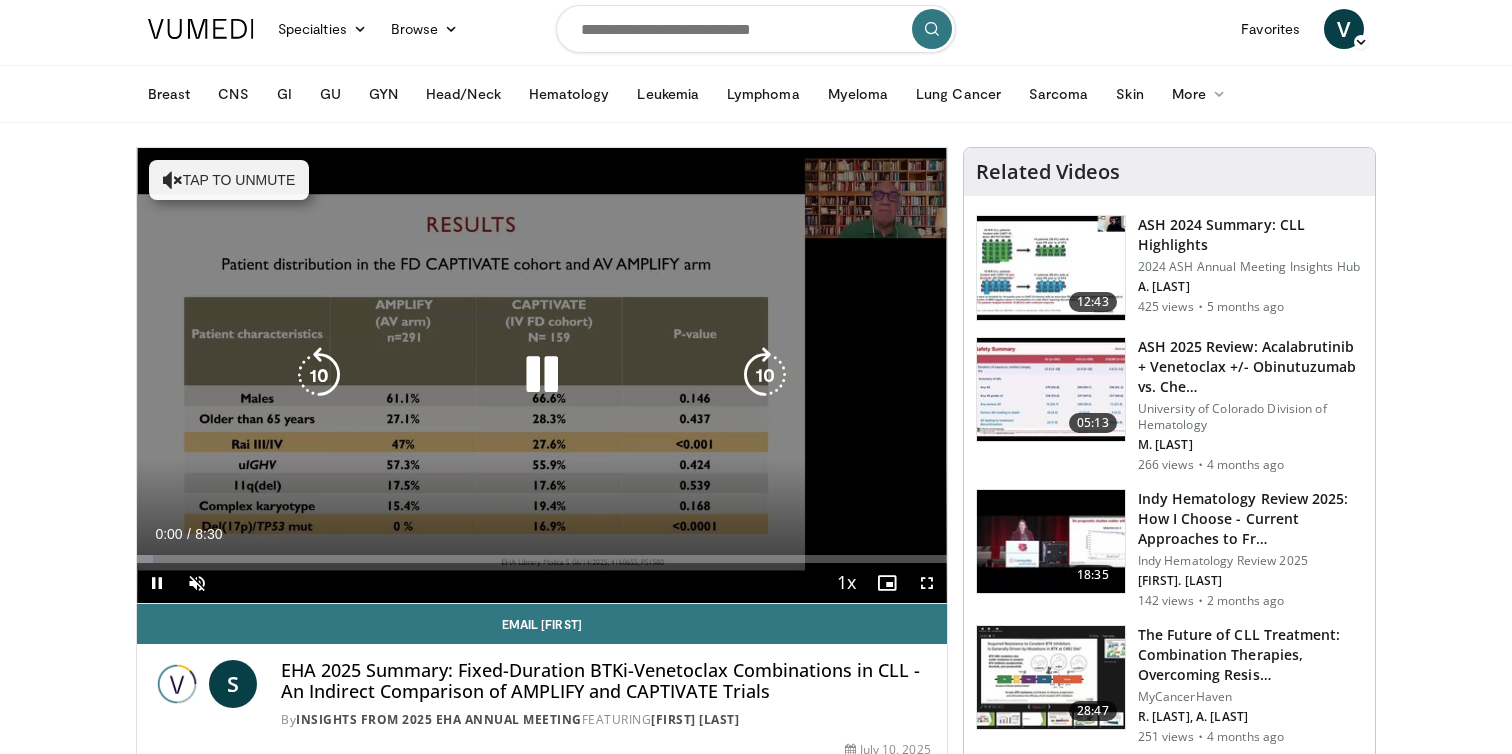 scroll, scrollTop: 60, scrollLeft: 0, axis: vertical 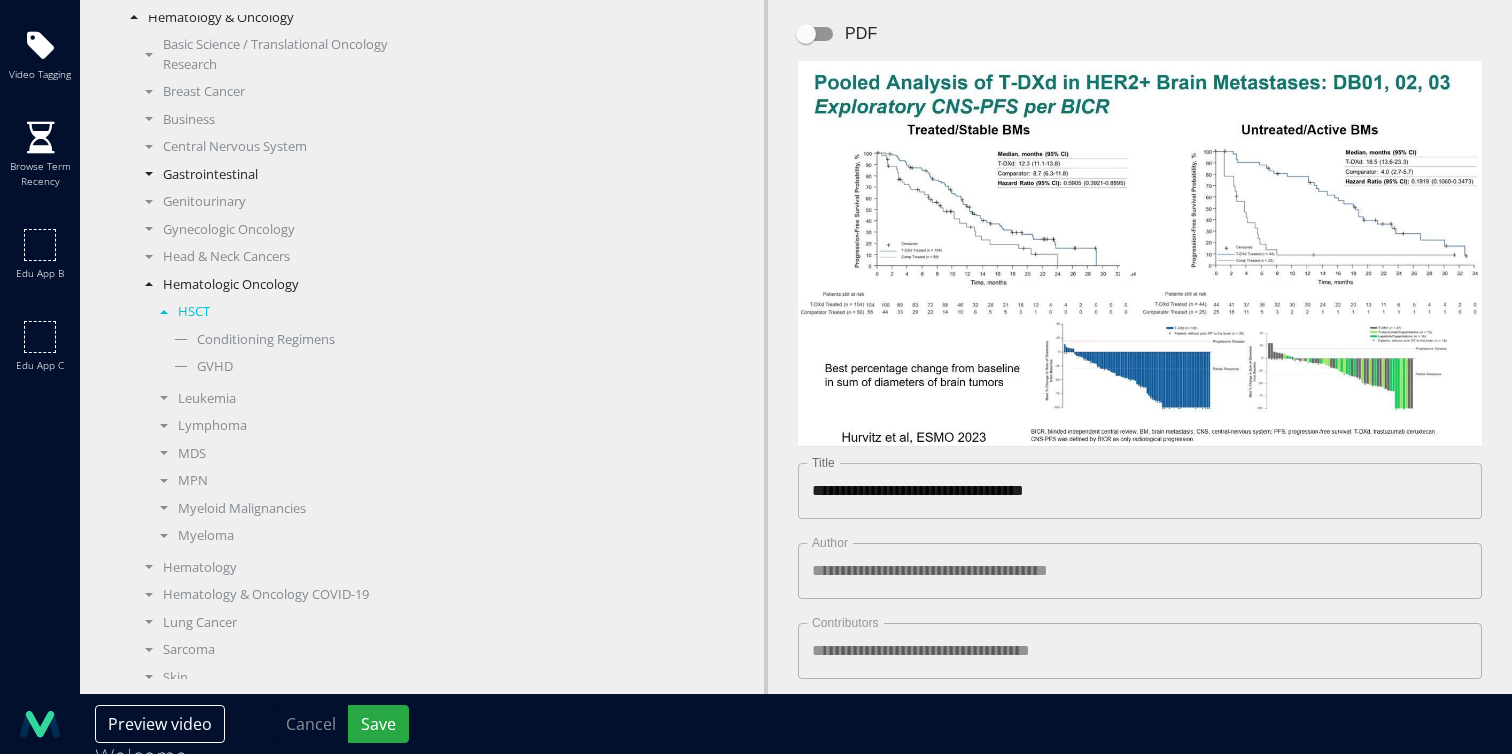 click on "Gastrointestinal" at bounding box center (261, 175) 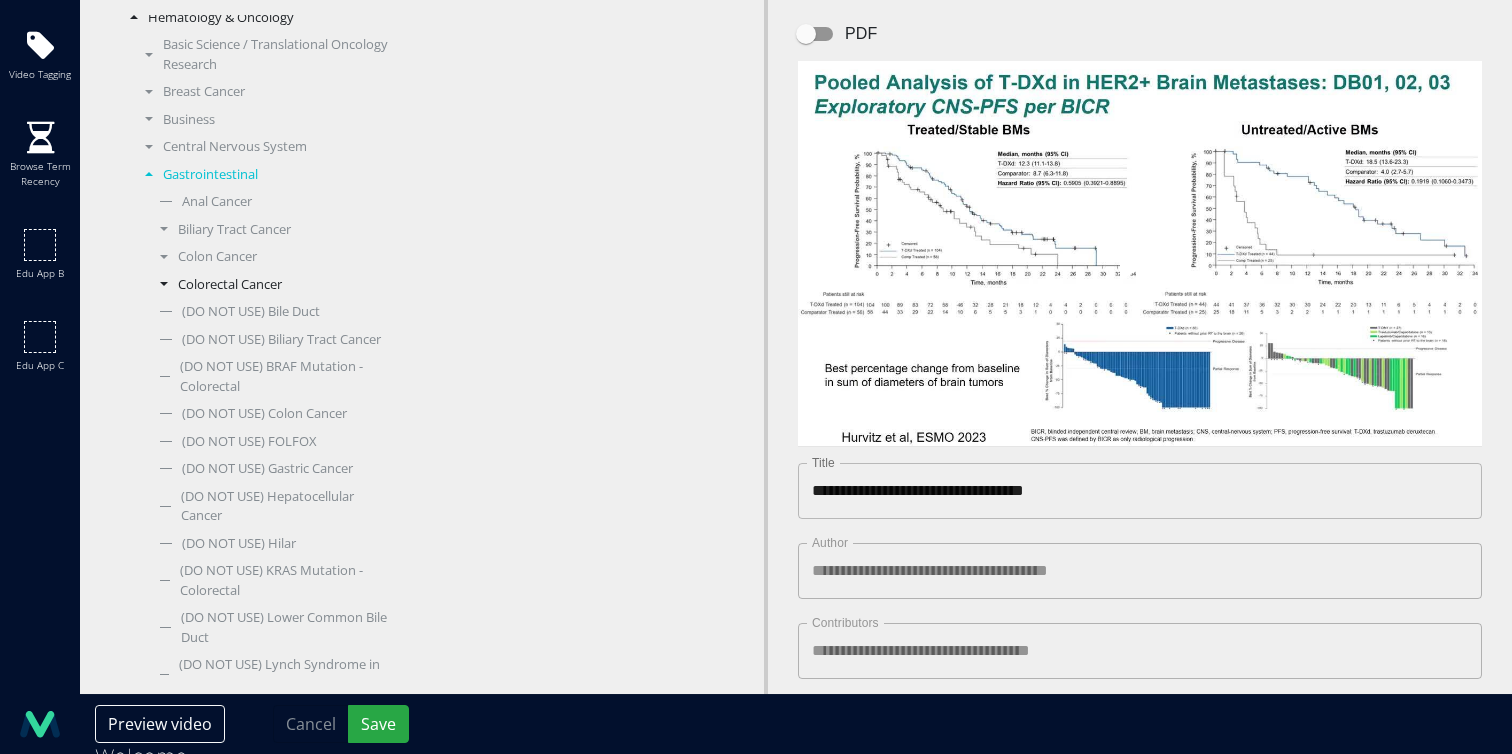 click on "Colorectal Cancer" at bounding box center (269, 285) 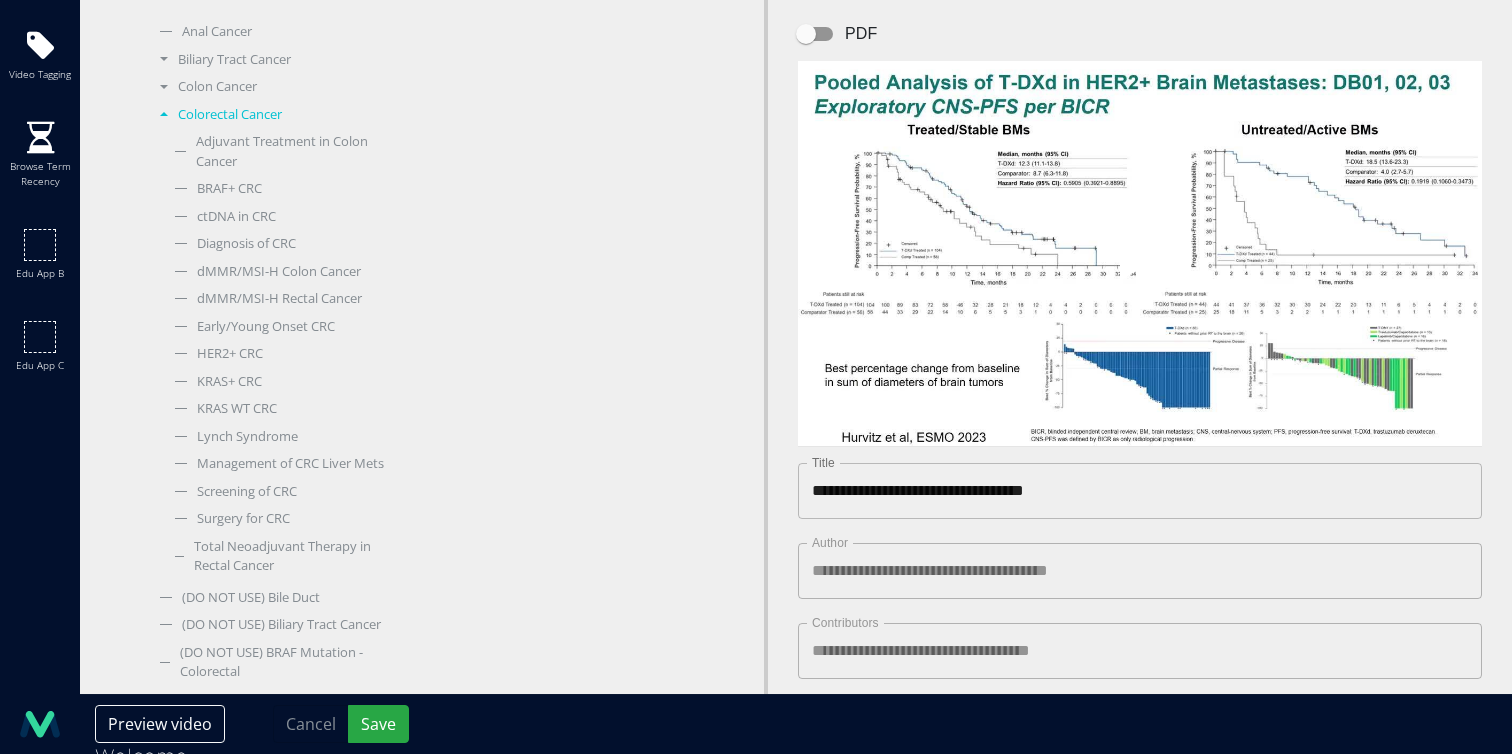 scroll, scrollTop: 606, scrollLeft: 0, axis: vertical 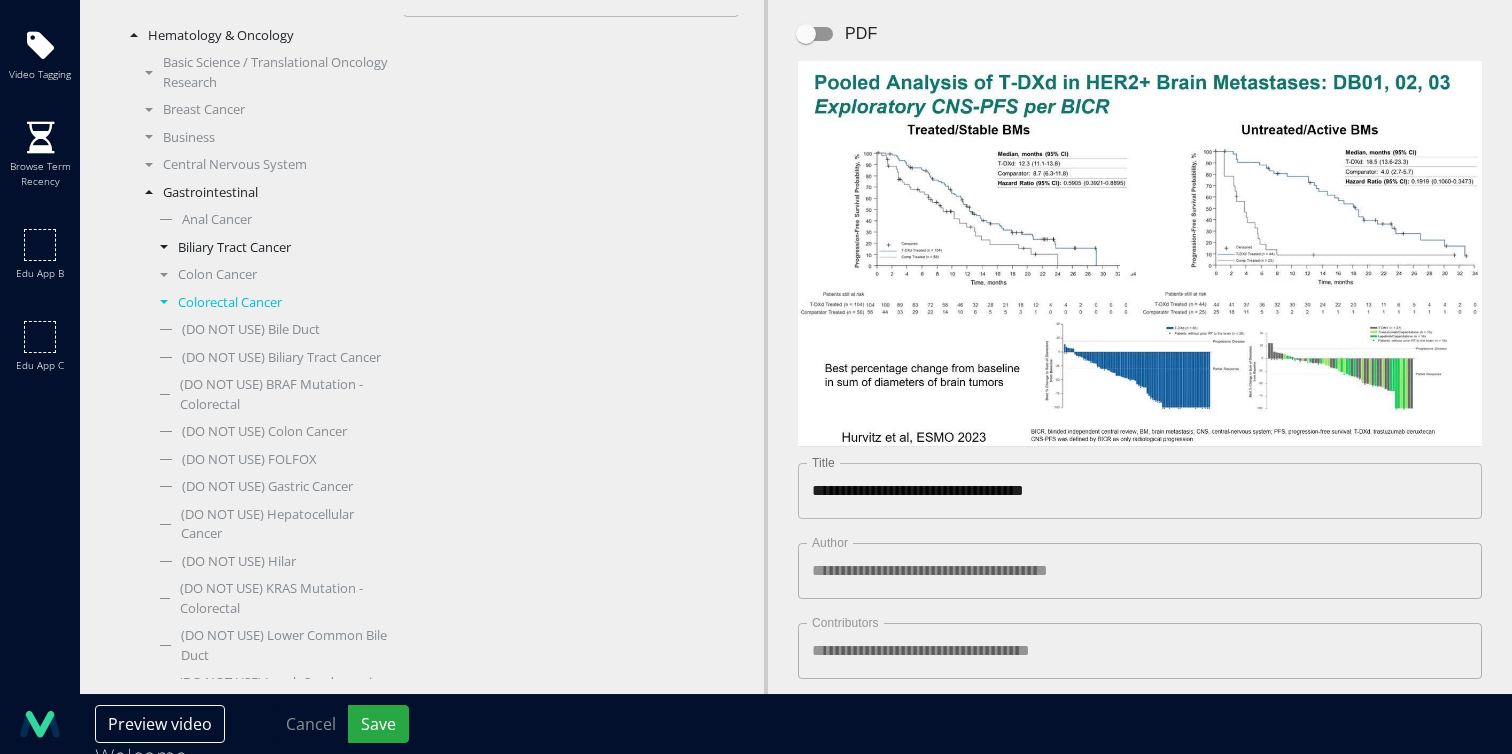 click on "Biliary Tract Cancer" at bounding box center (269, 248) 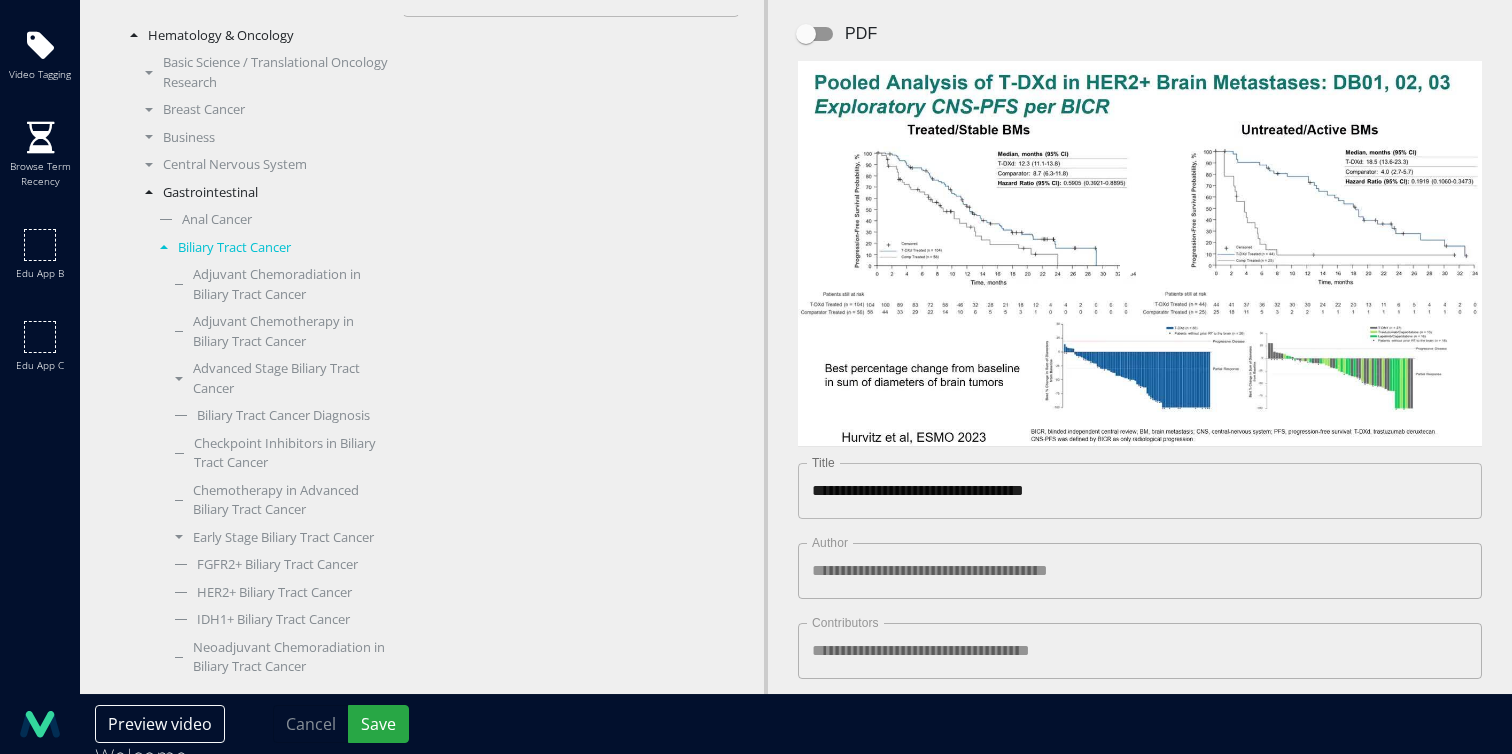click on "Biliary Tract Cancer" at bounding box center (269, 248) 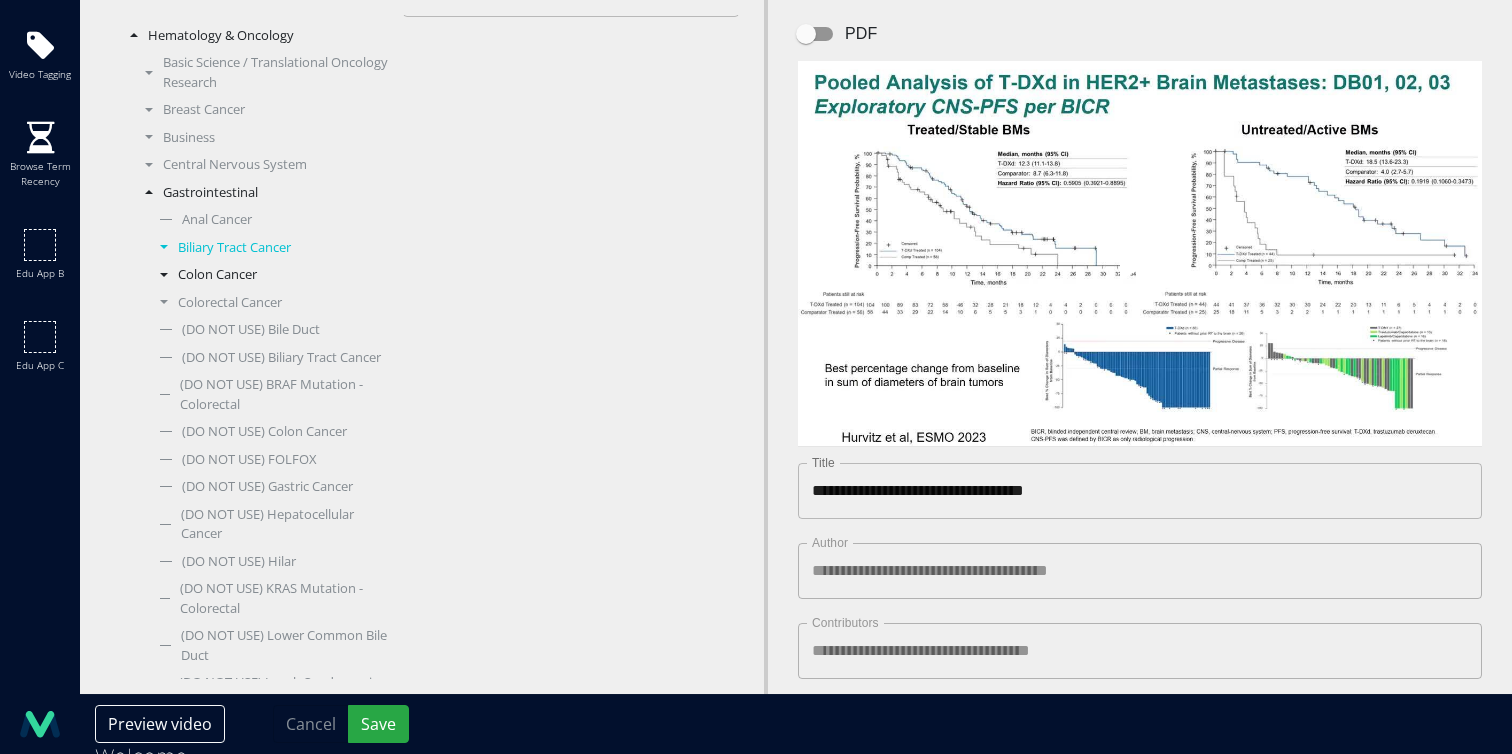 click on "Colon Cancer" at bounding box center [269, 275] 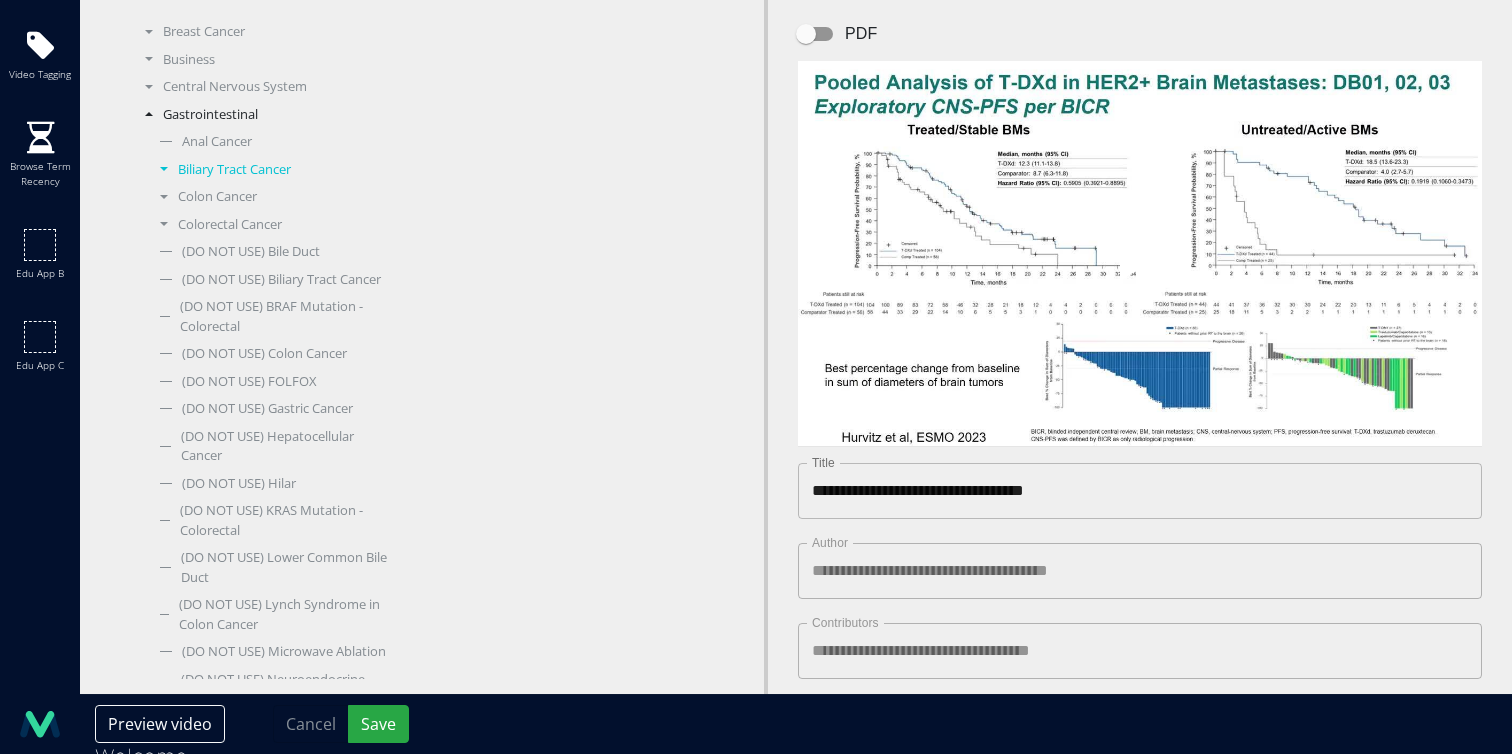 scroll, scrollTop: 489, scrollLeft: 0, axis: vertical 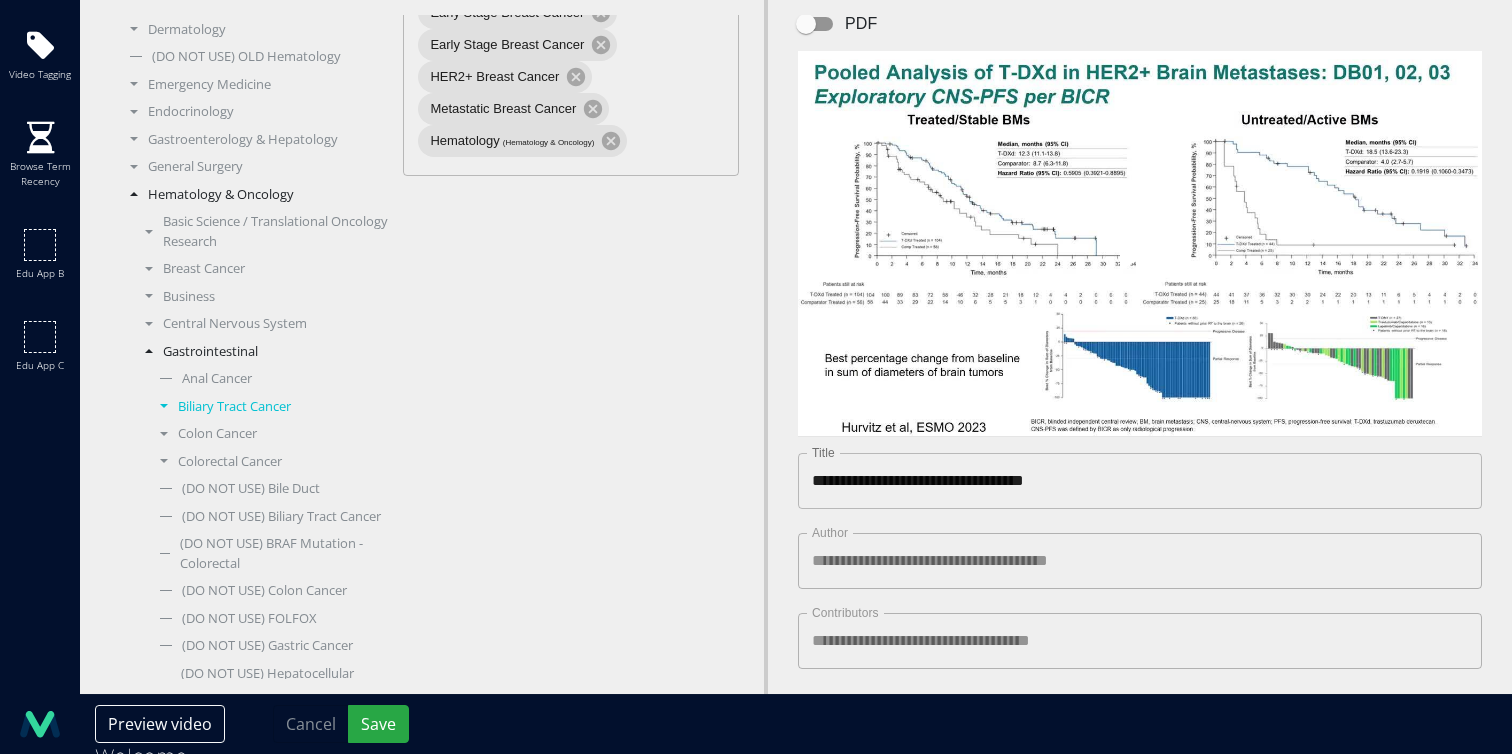 click on "Gastrointestinal" at bounding box center (261, 352) 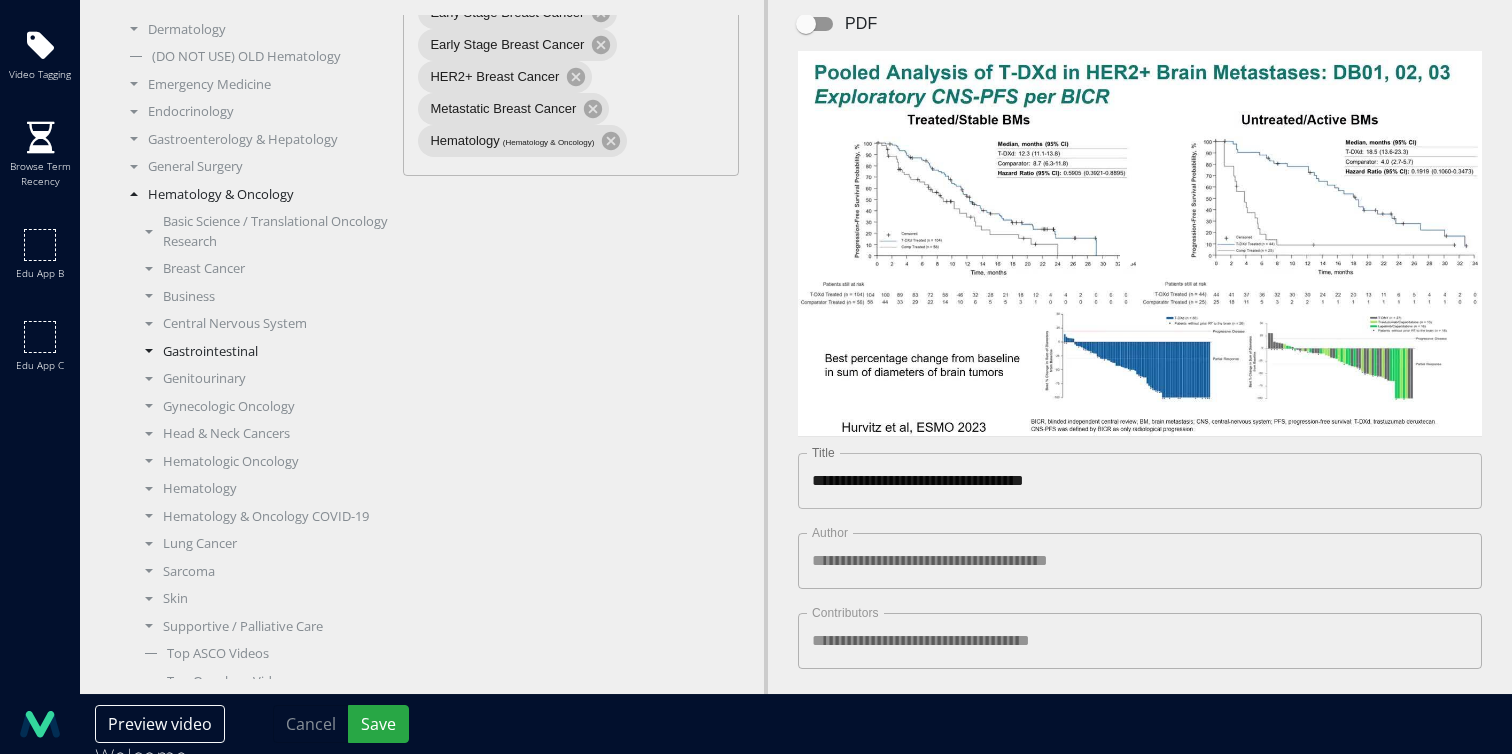 click on "Gastrointestinal" at bounding box center [261, 352] 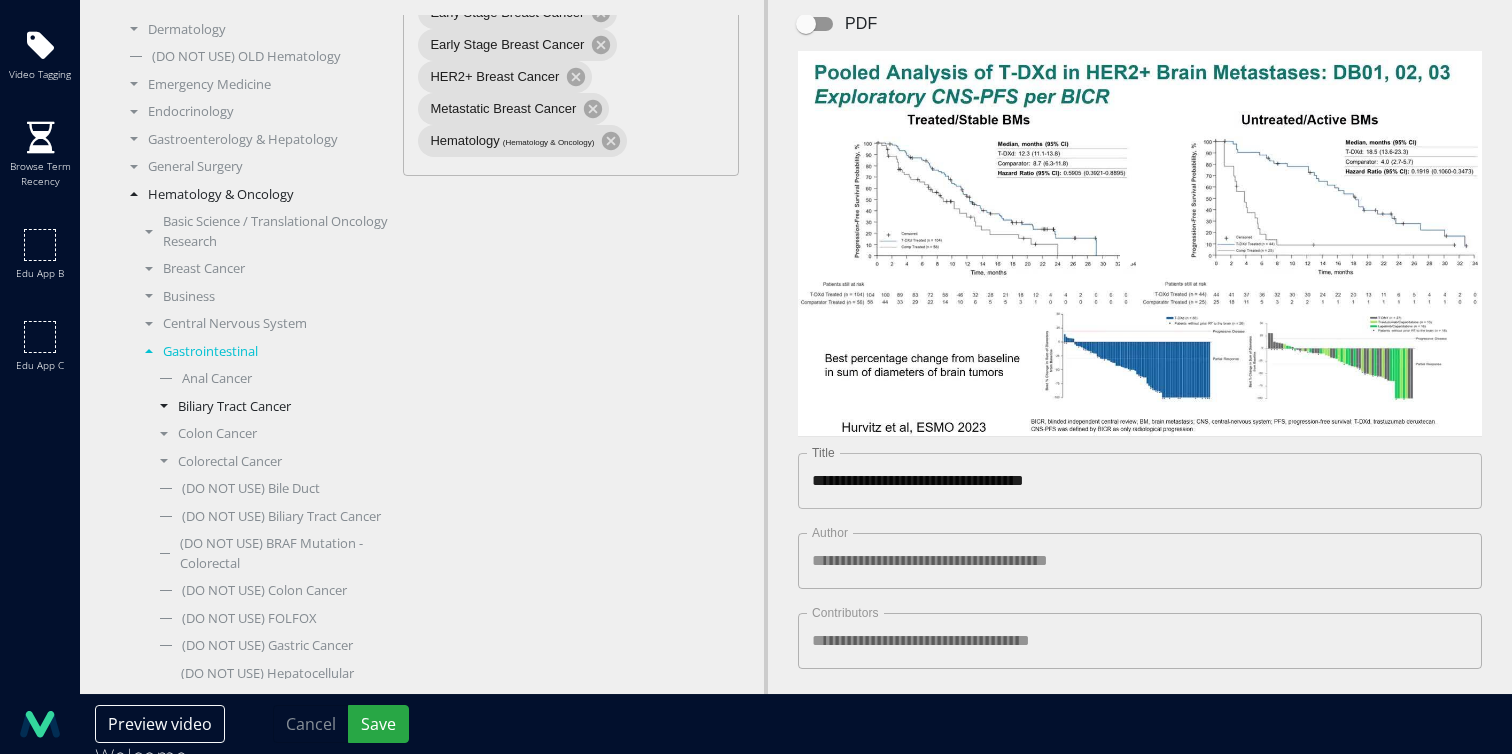 click on "Biliary Tract Cancer" at bounding box center (269, 407) 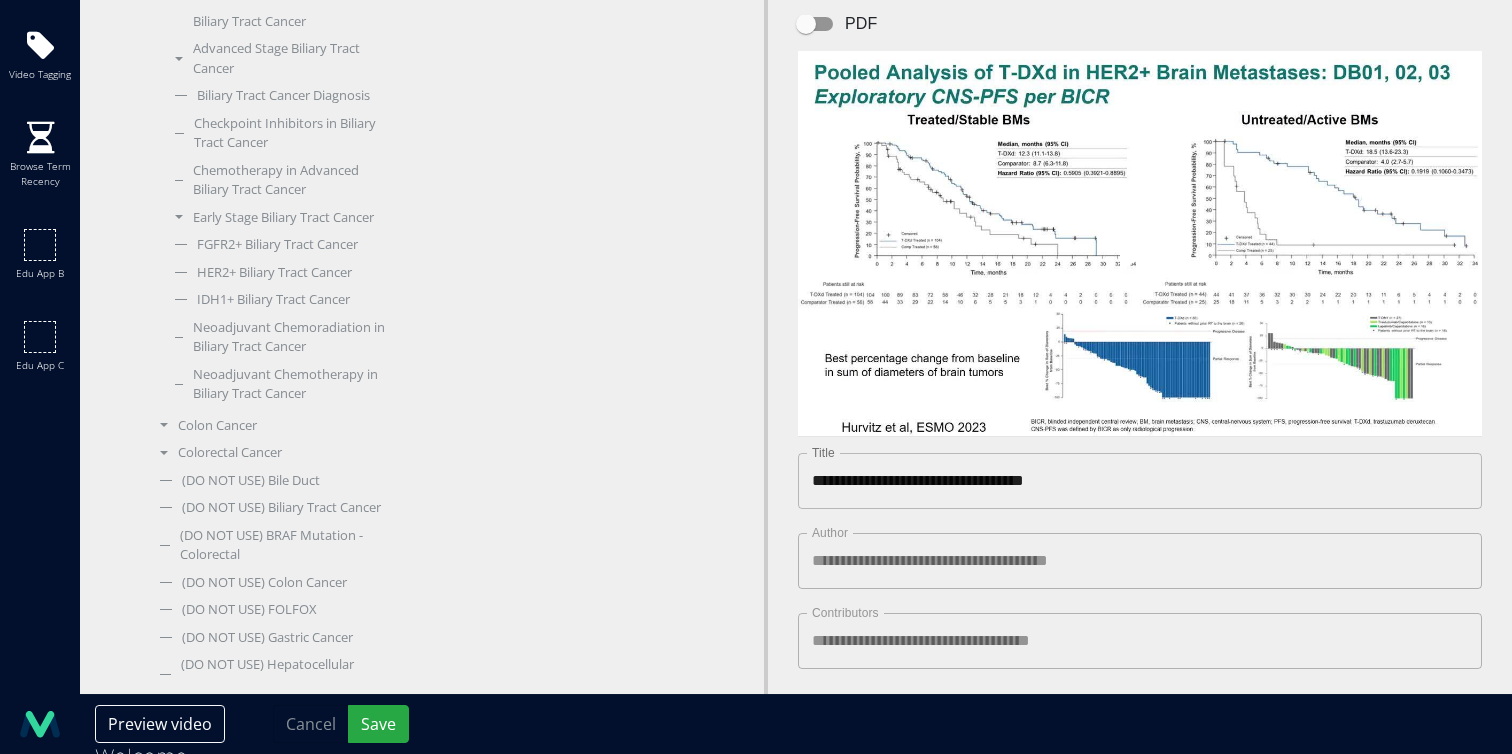 scroll, scrollTop: 741, scrollLeft: 0, axis: vertical 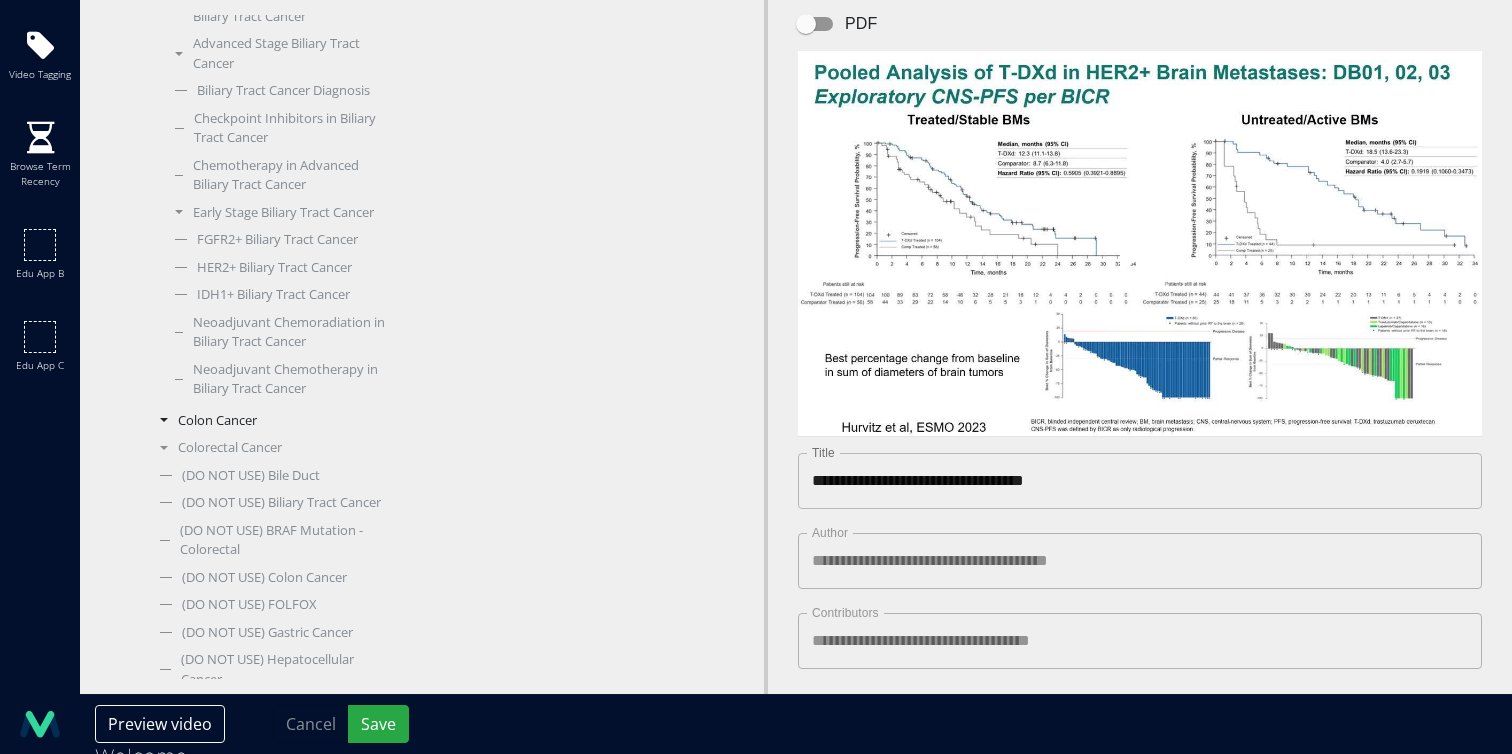 click on "Colon Cancer" at bounding box center [269, 421] 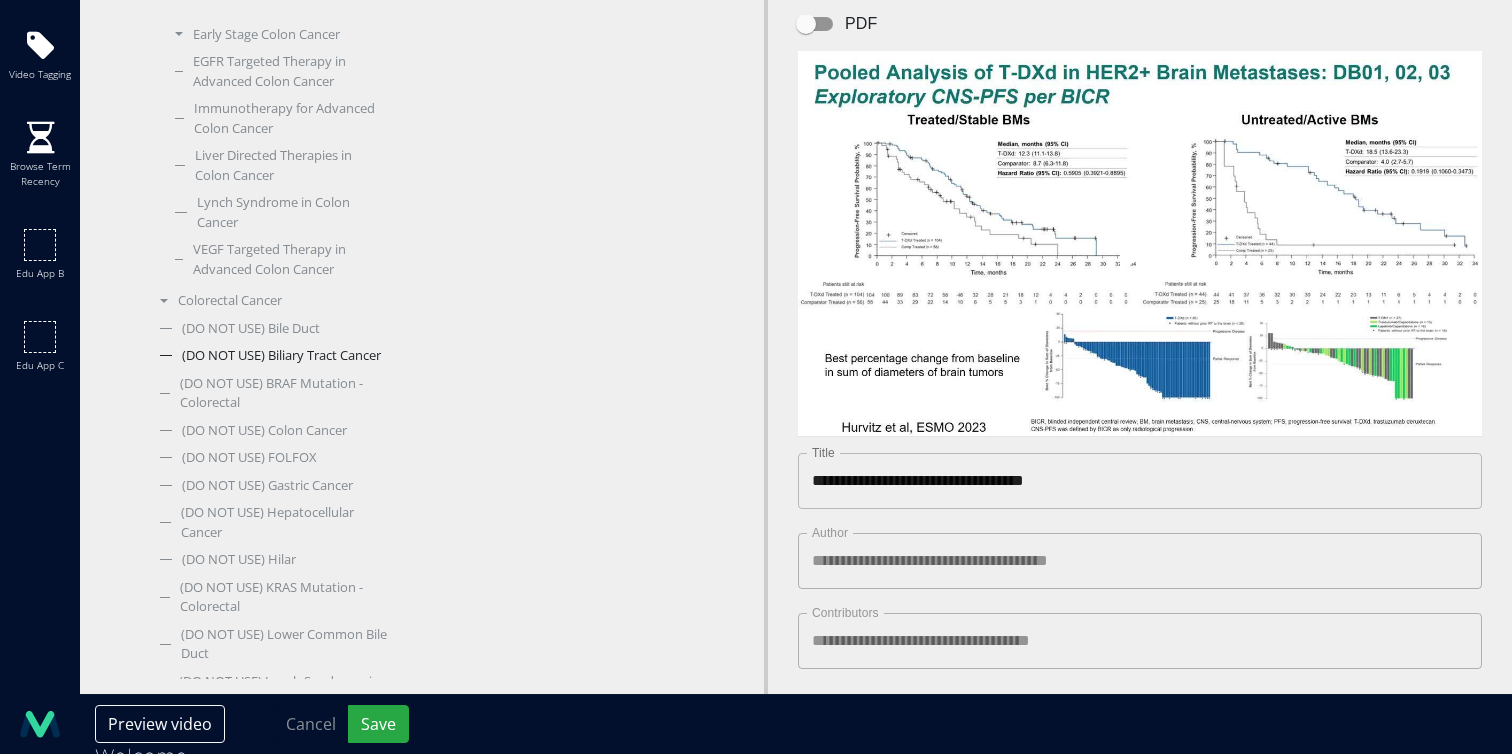 scroll, scrollTop: 823, scrollLeft: 0, axis: vertical 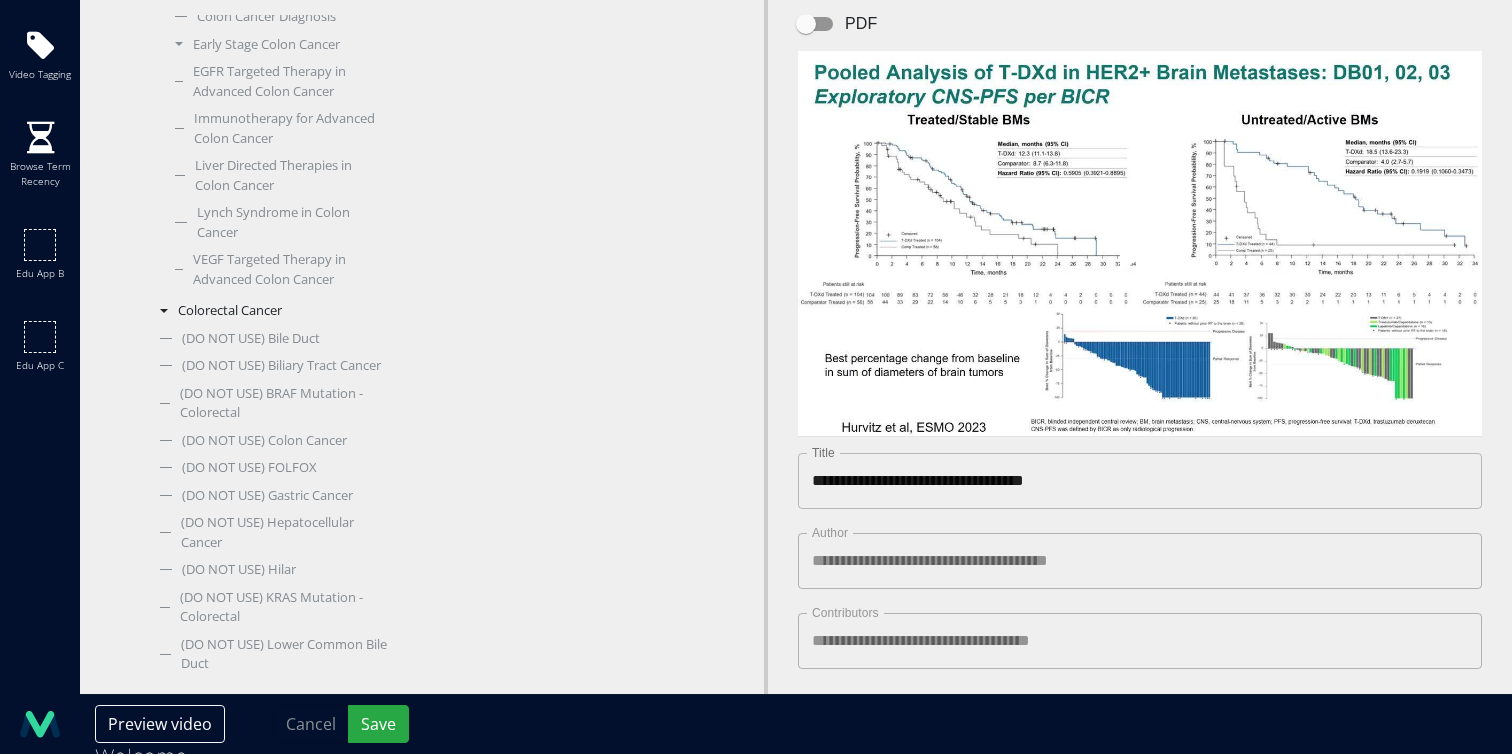 click on "Colorectal Cancer" at bounding box center [269, 311] 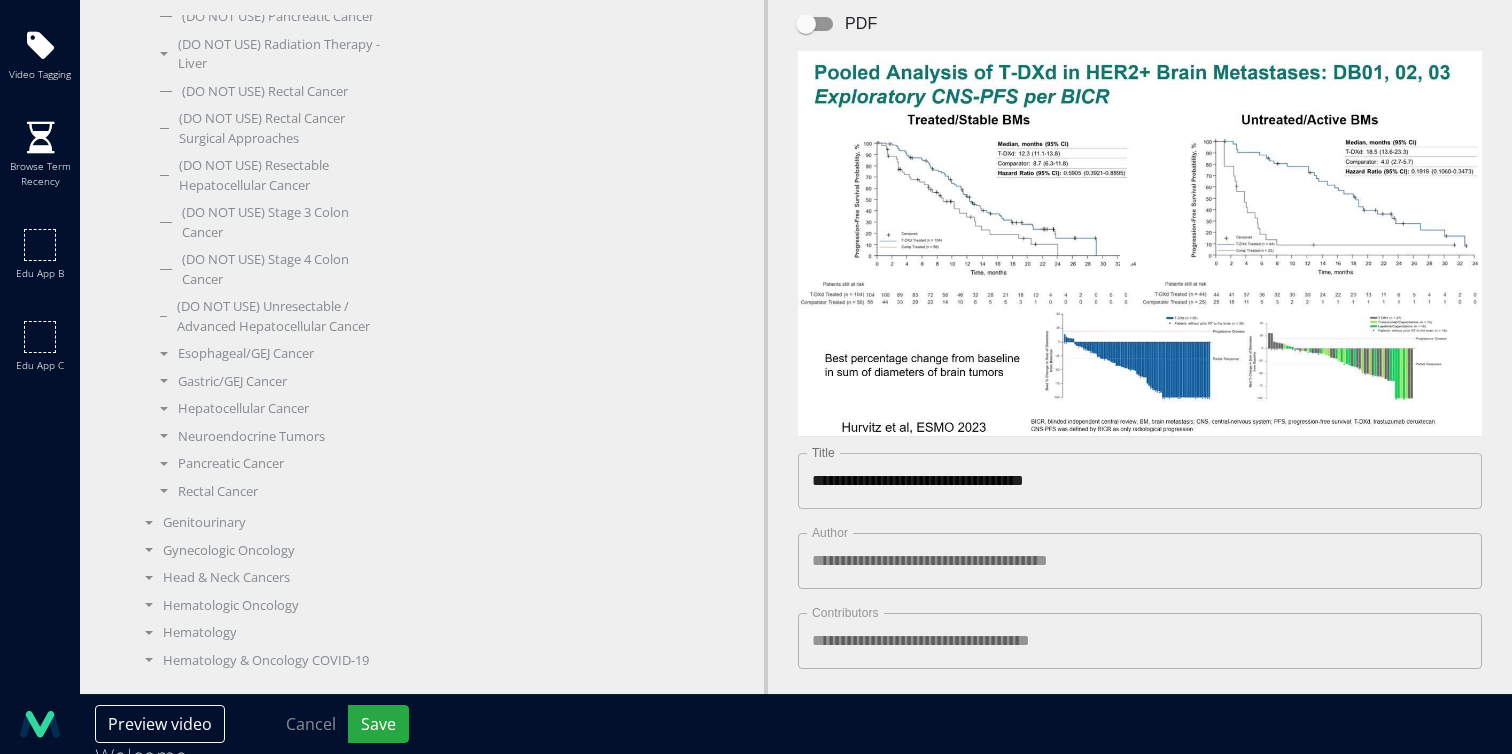 scroll, scrollTop: 1666, scrollLeft: 0, axis: vertical 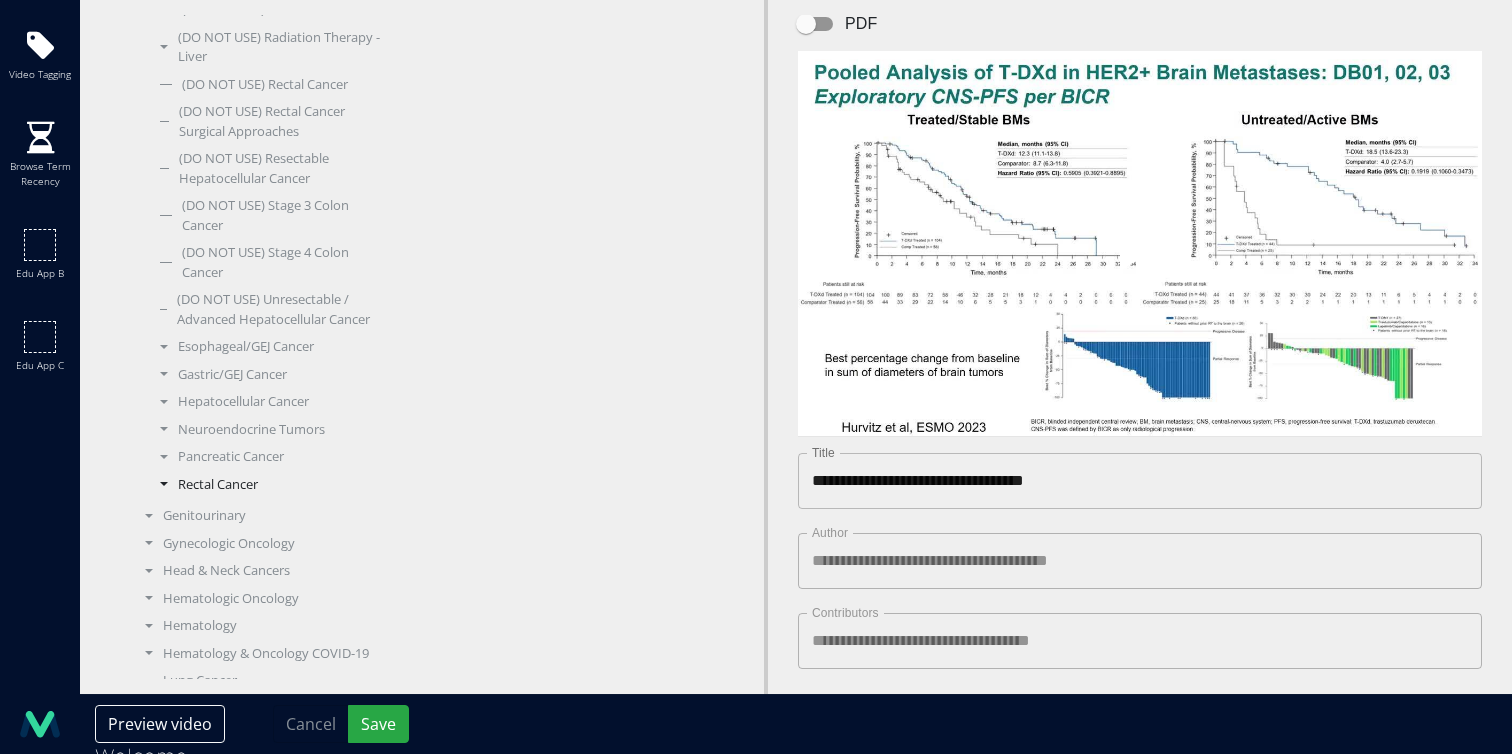 click on "Rectal Cancer" at bounding box center (269, 485) 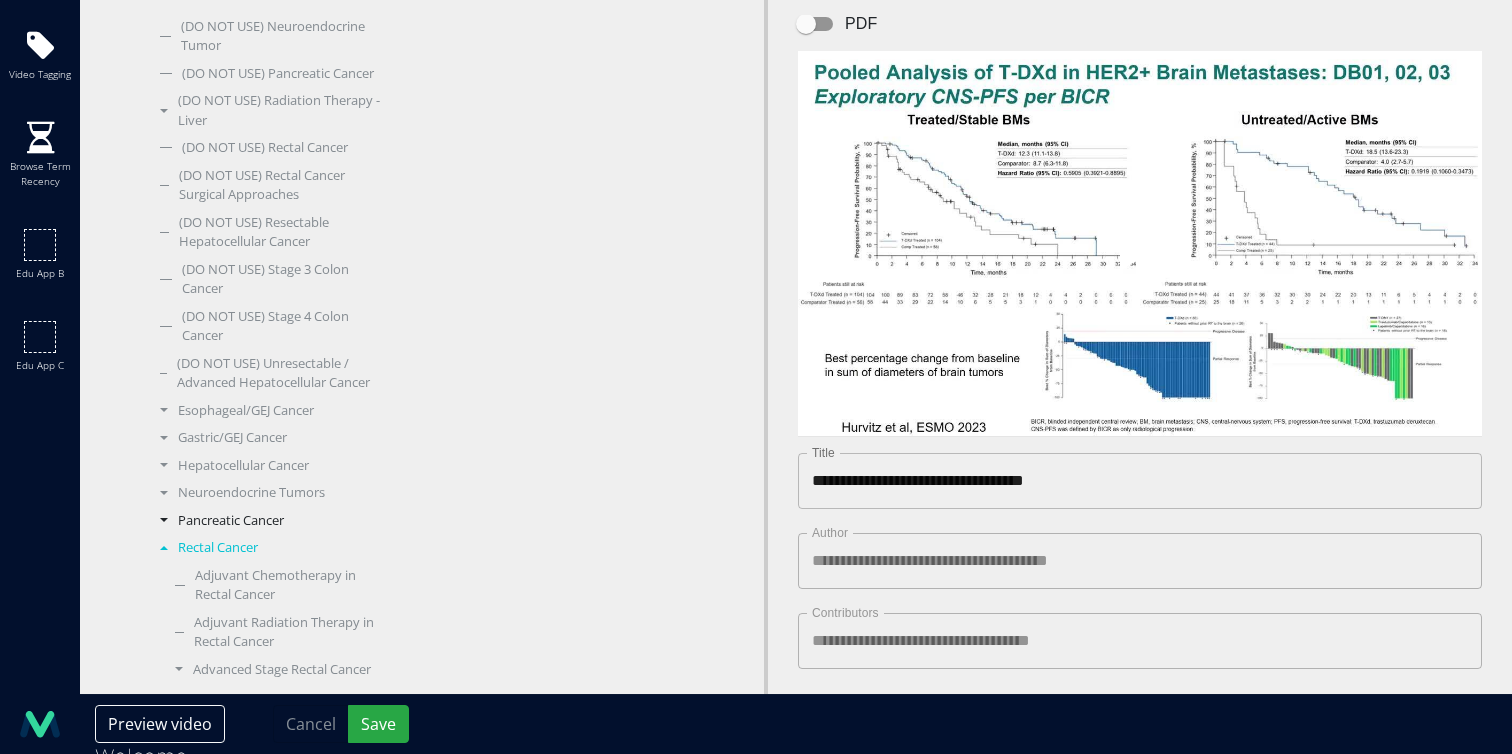 scroll, scrollTop: 1146, scrollLeft: 0, axis: vertical 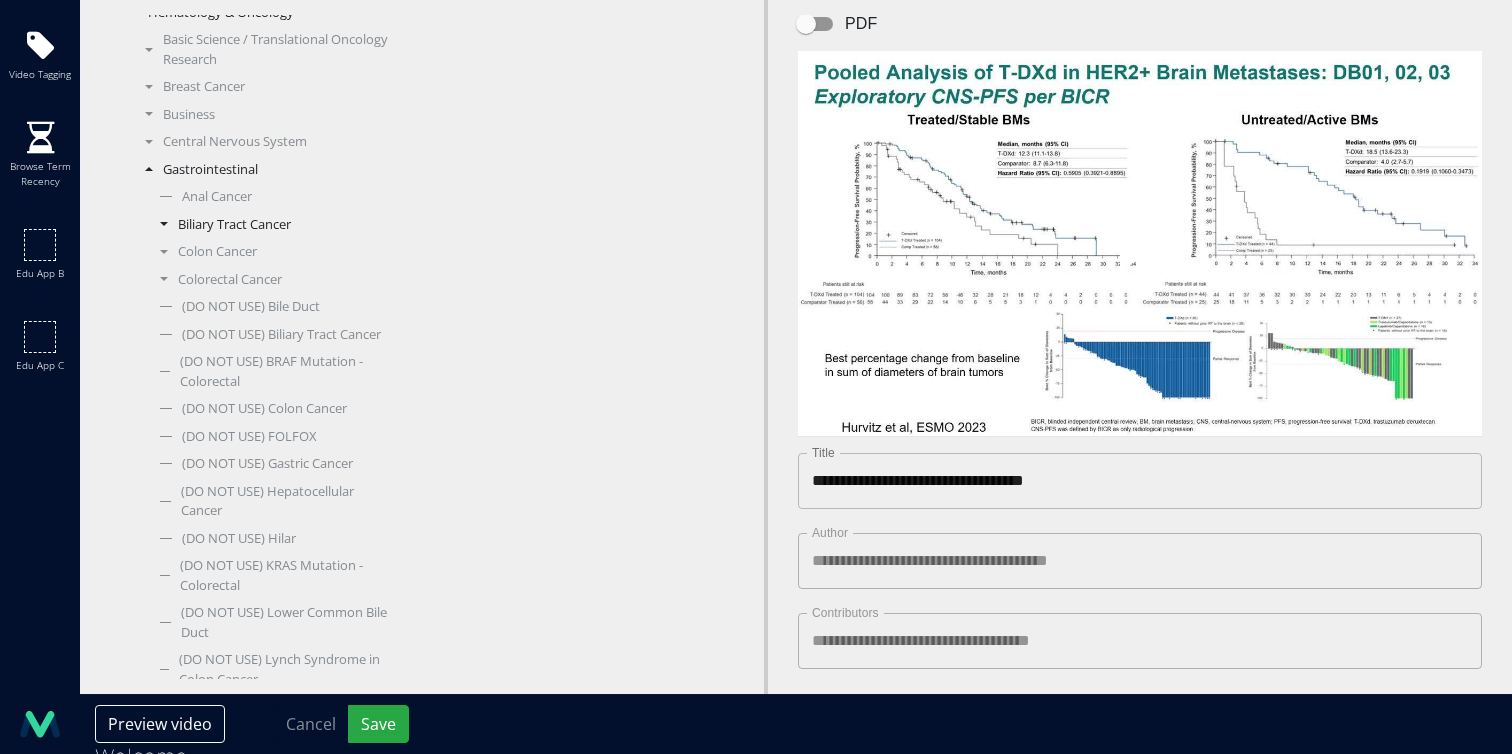 click on "Biliary Tract Cancer" at bounding box center (269, 225) 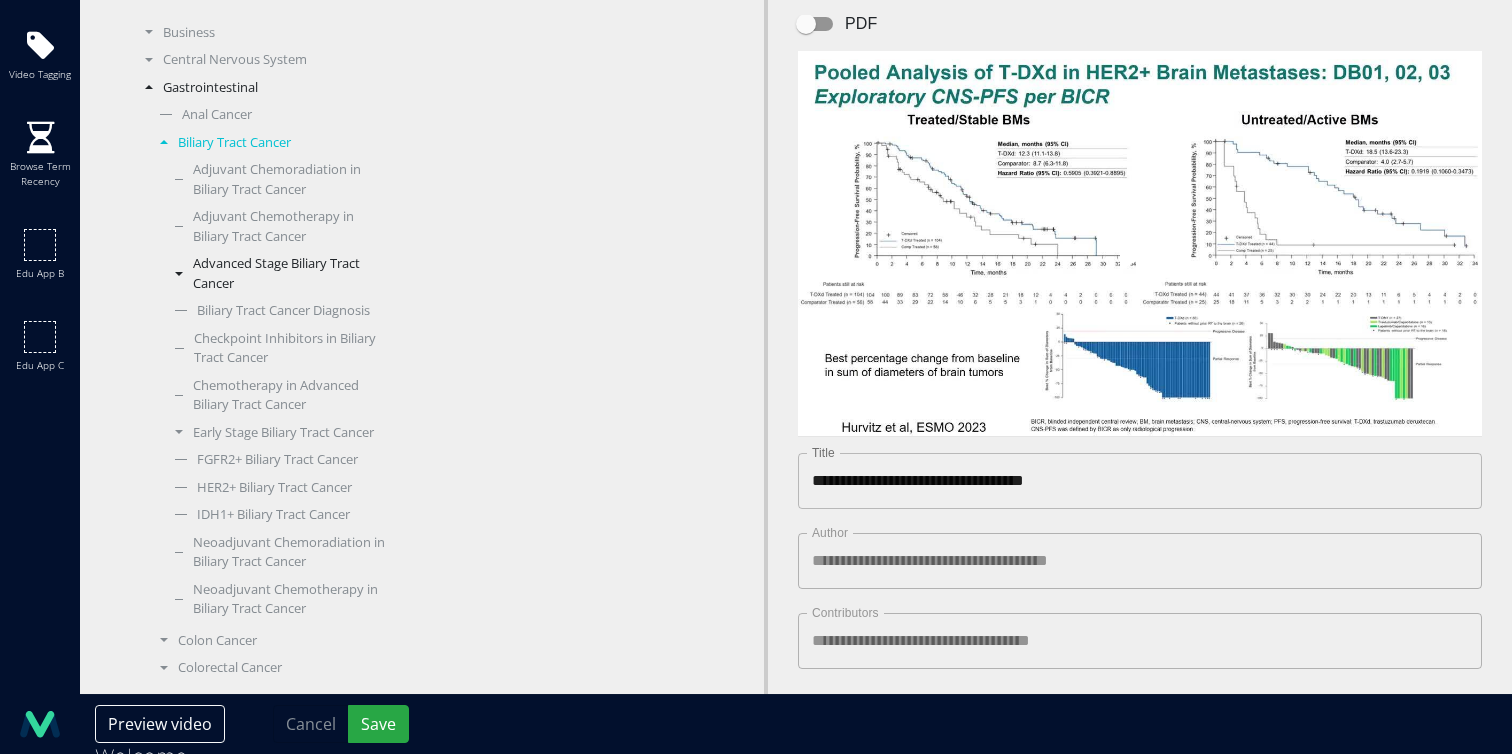 scroll, scrollTop: 523, scrollLeft: 0, axis: vertical 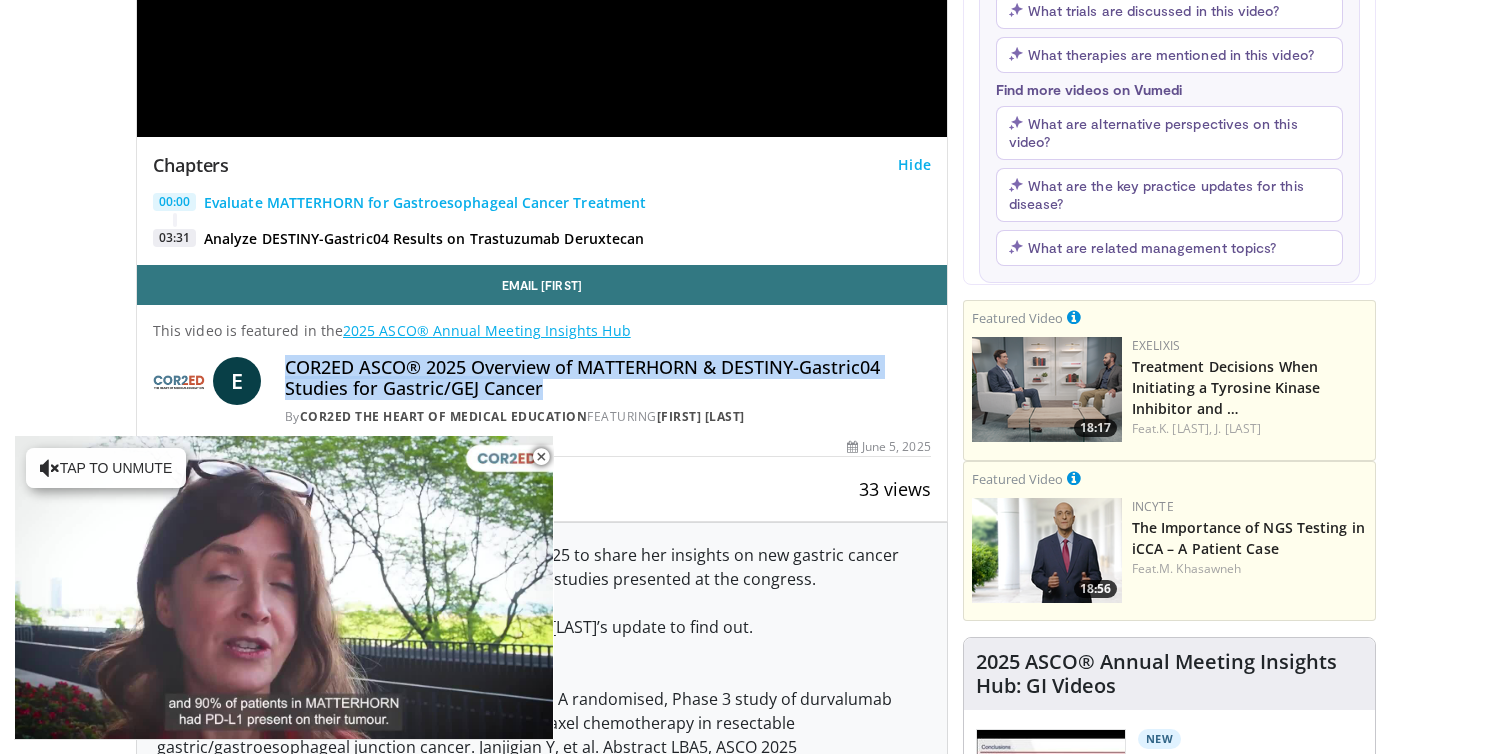 drag, startPoint x: 542, startPoint y: 391, endPoint x: 290, endPoint y: 362, distance: 253.66316 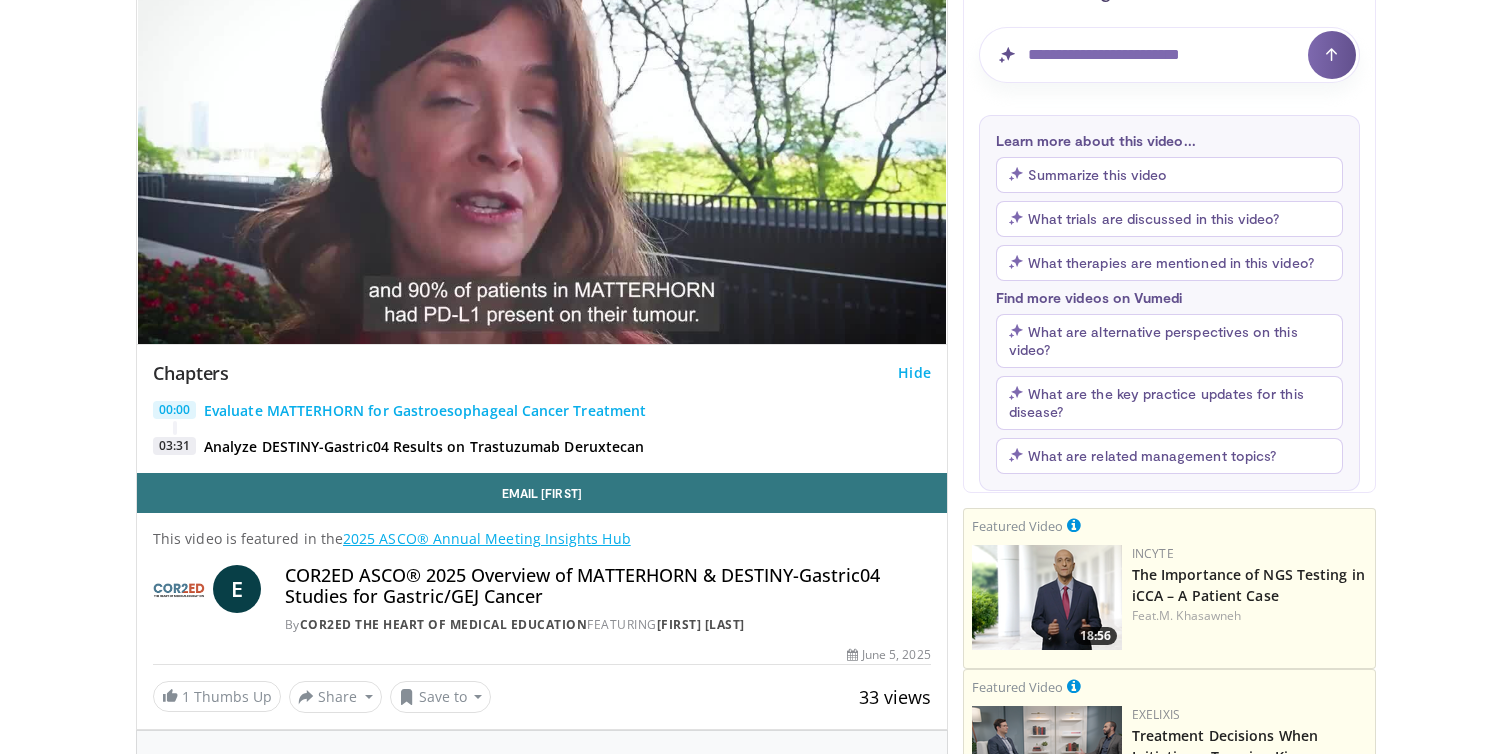 scroll, scrollTop: 338, scrollLeft: 0, axis: vertical 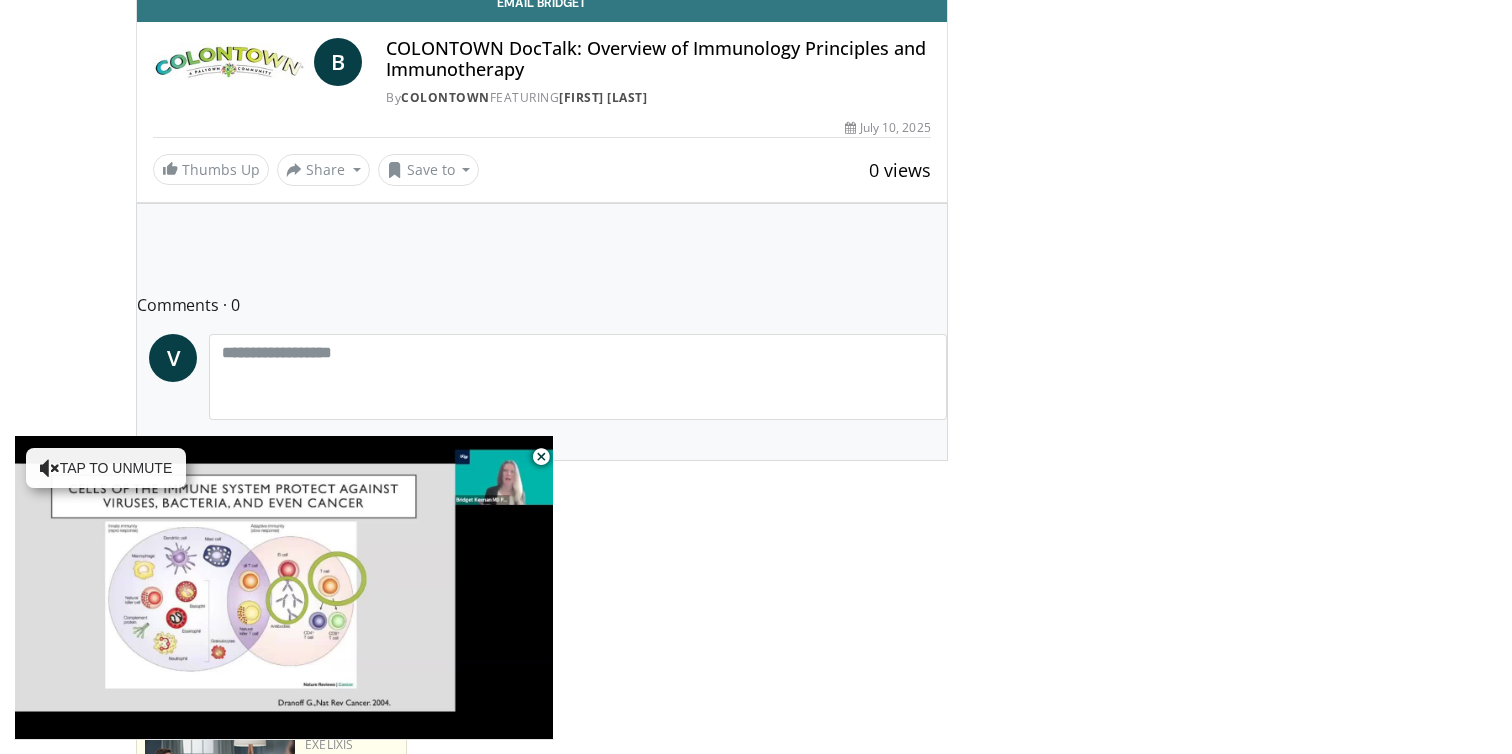 click at bounding box center (541, 457) 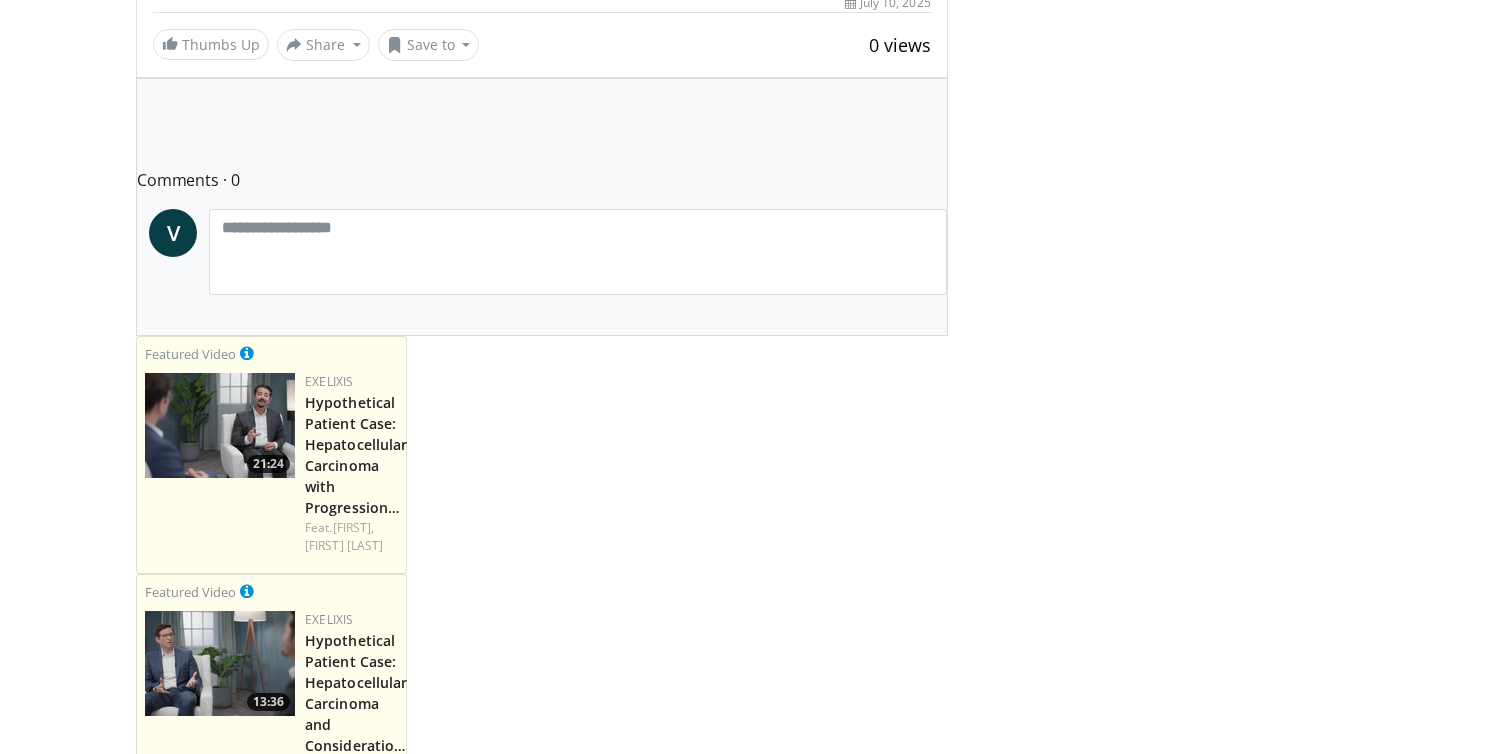 scroll, scrollTop: 0, scrollLeft: 0, axis: both 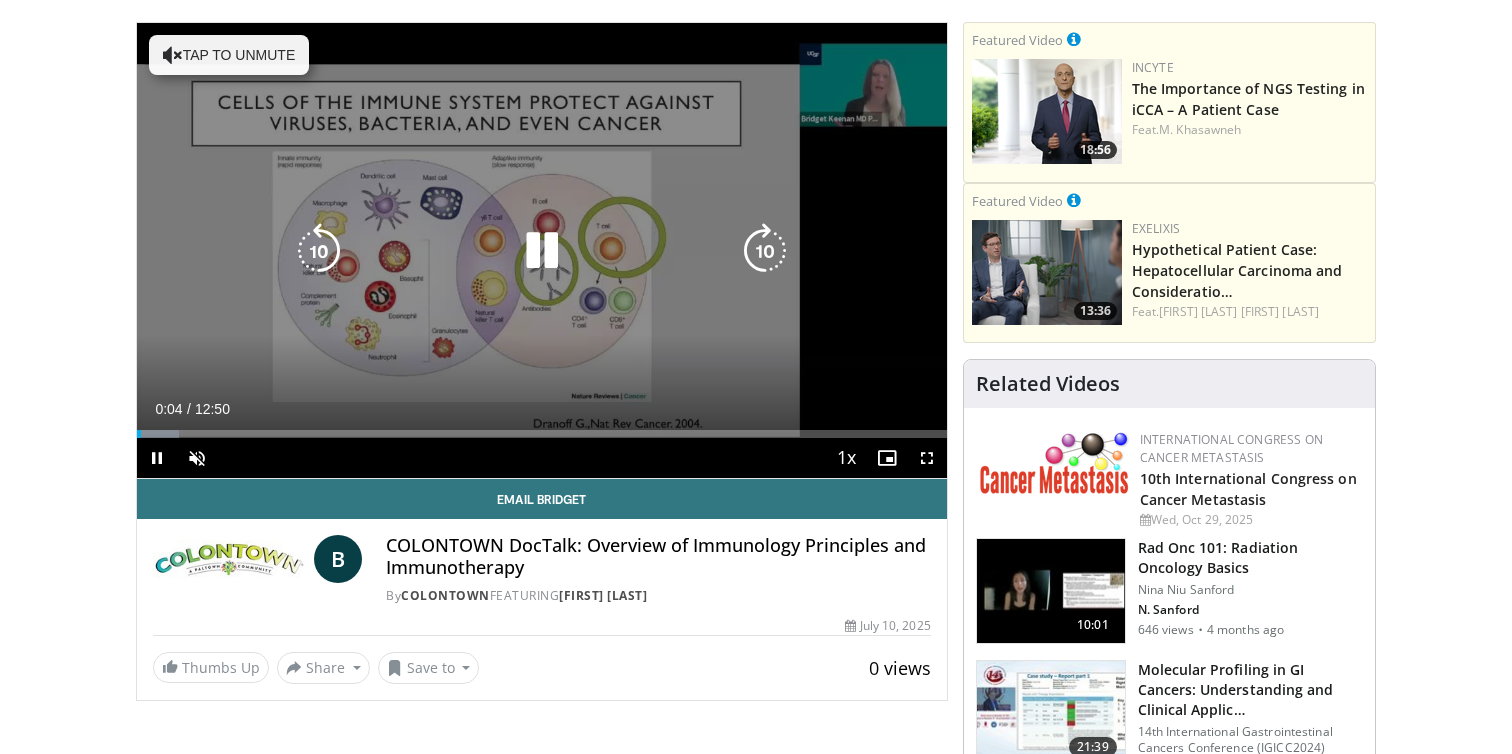 click at bounding box center [542, 251] 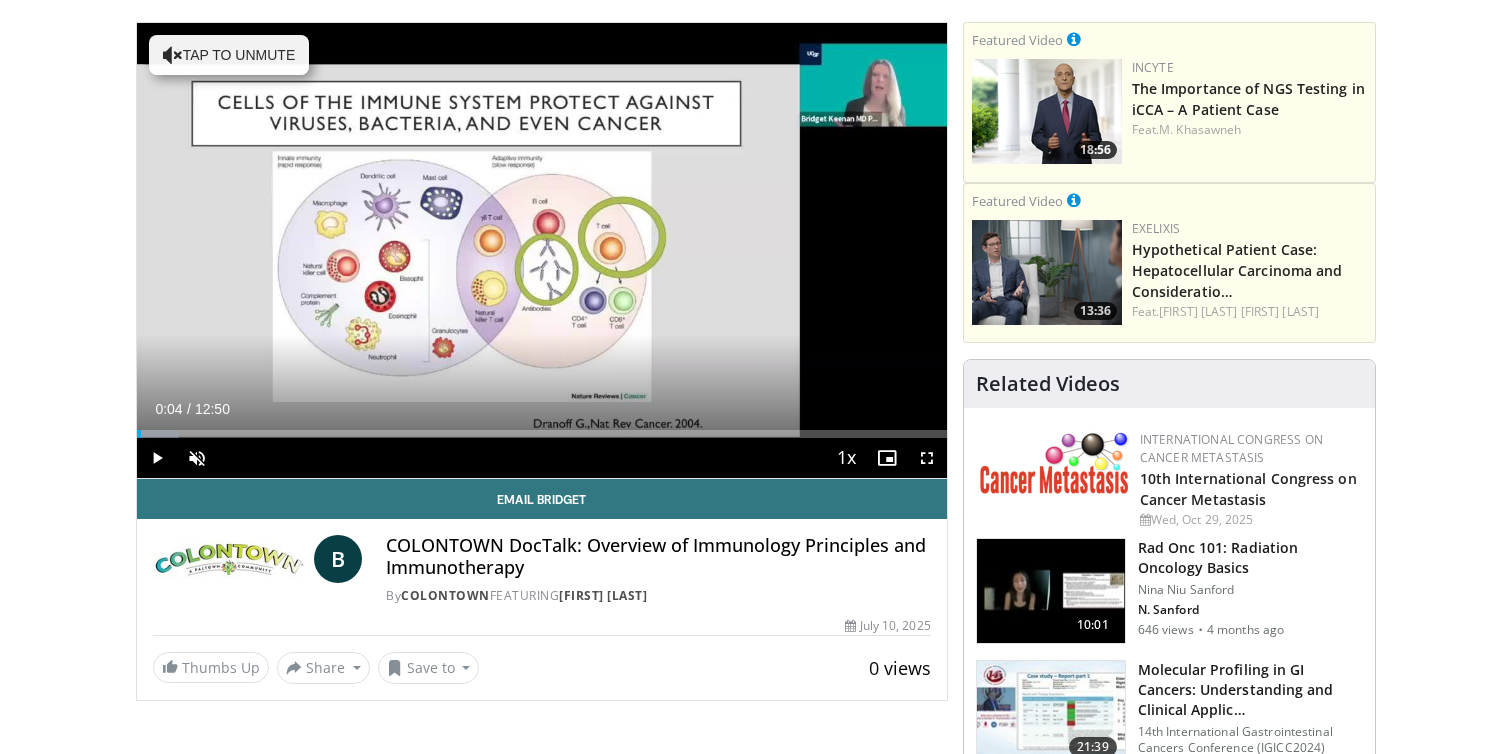 scroll, scrollTop: 0, scrollLeft: 0, axis: both 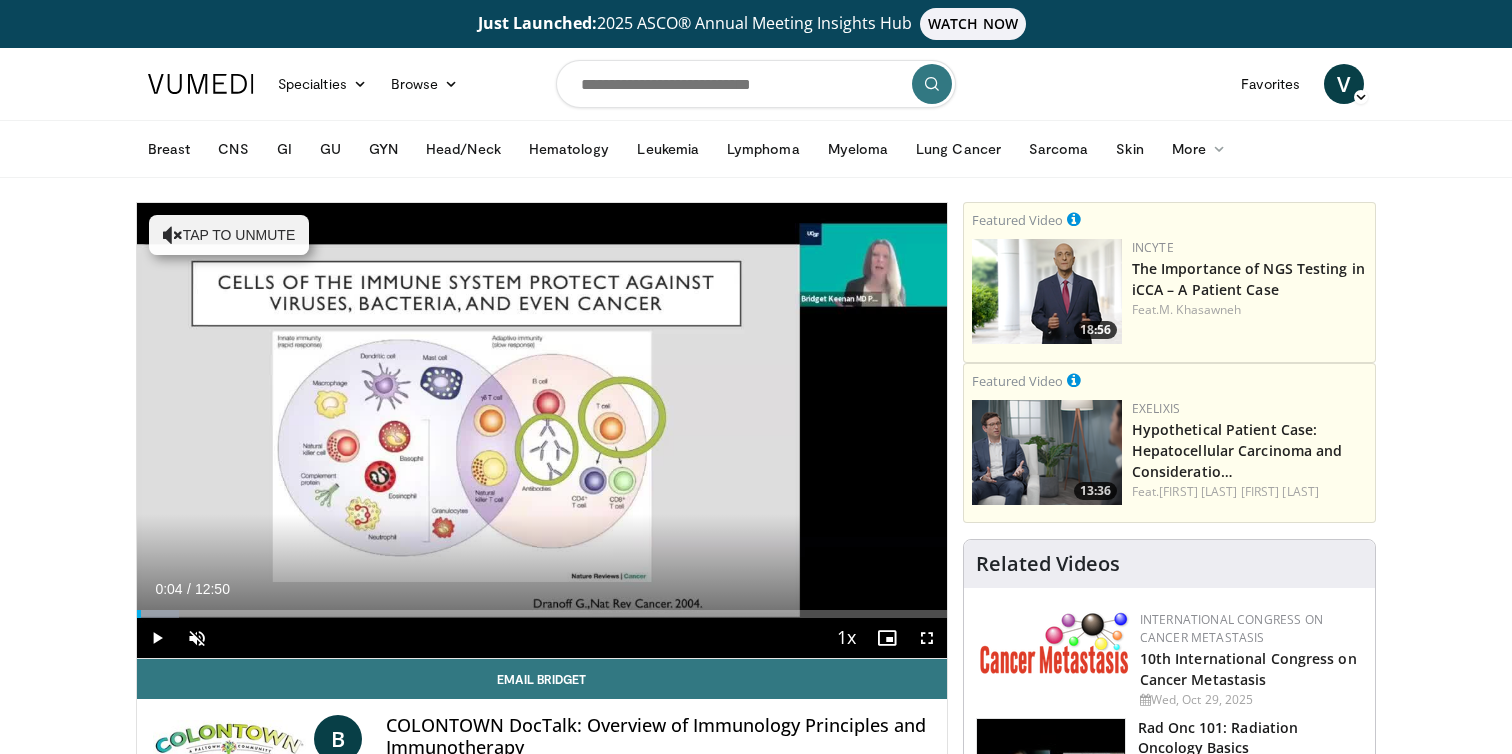 click at bounding box center (756, 84) 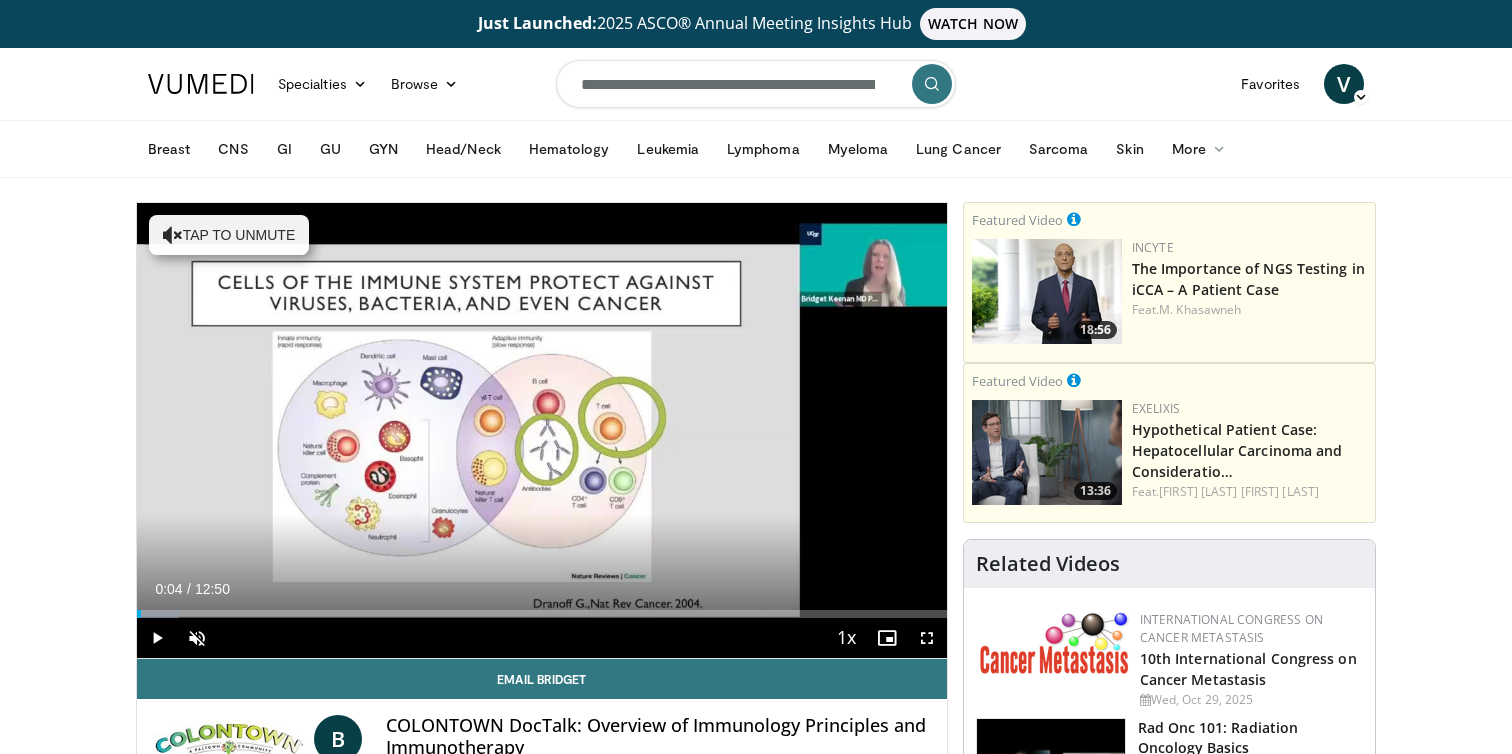 scroll, scrollTop: 0, scrollLeft: 471, axis: horizontal 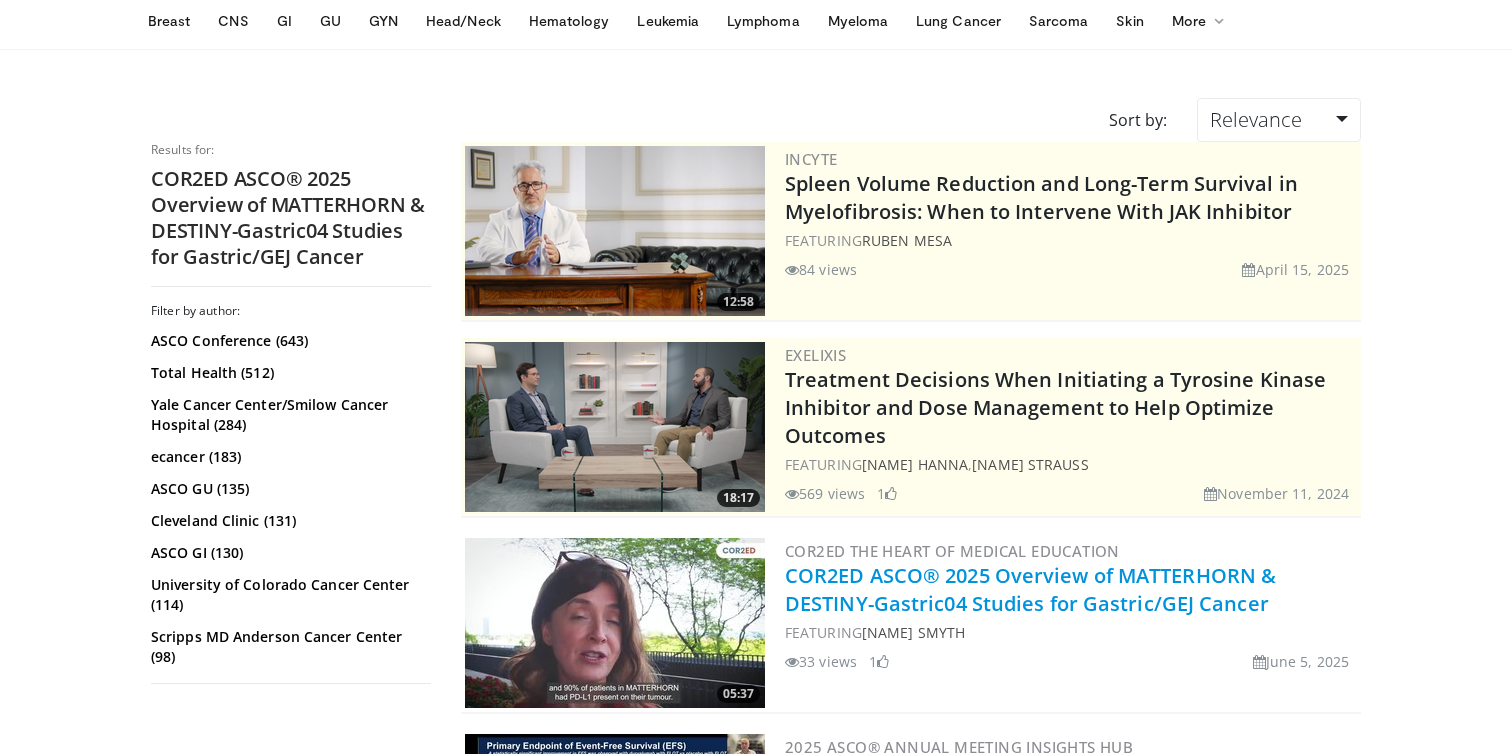 click on "COR2ED ASCO® 2025 Overview of MATTERHORN & DESTINY-Gastric04 Studies for Gastric/GEJ Cancer" at bounding box center [1030, 589] 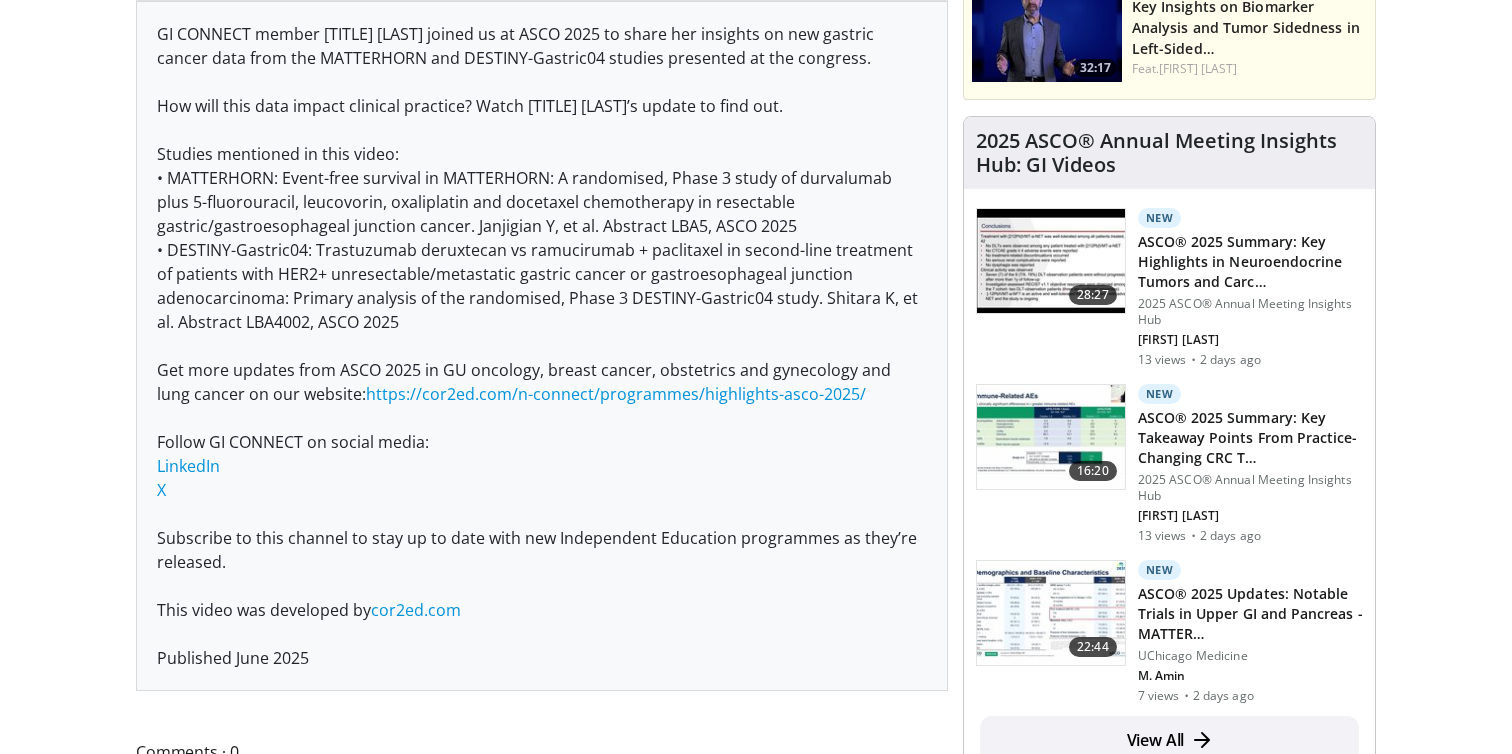 scroll, scrollTop: 1048, scrollLeft: 0, axis: vertical 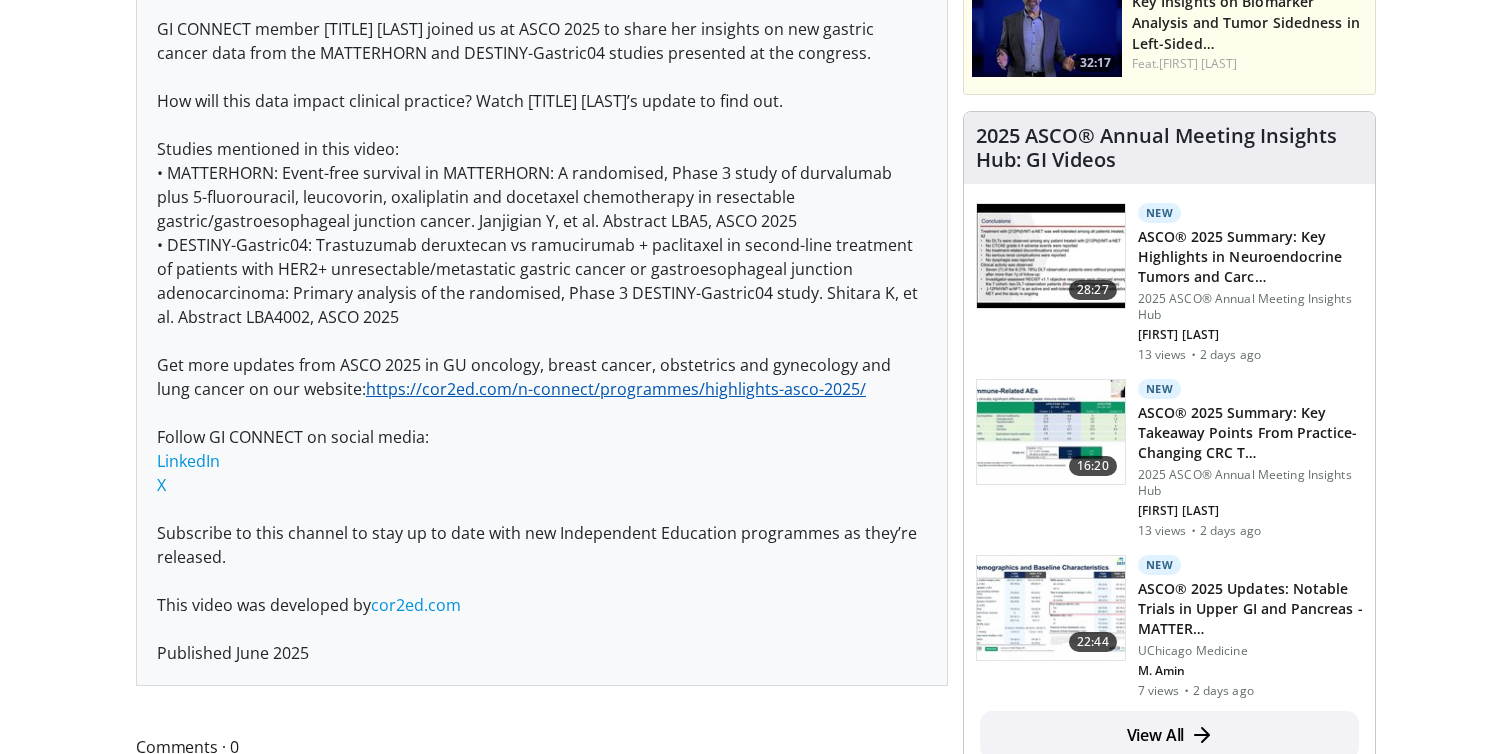 click on "https://cor2ed.com/n-connect/programmes/highlights-asco-2025/" at bounding box center [616, 389] 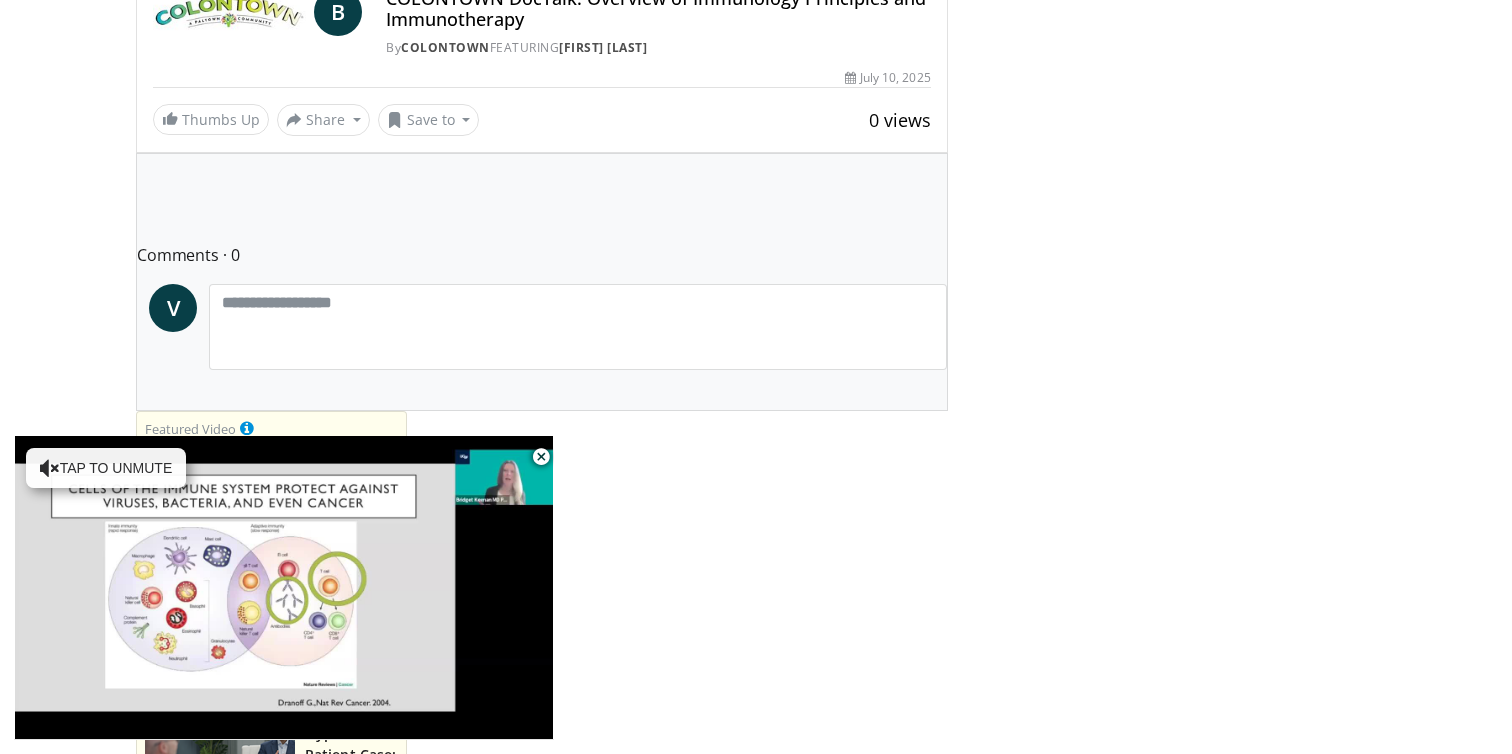 scroll, scrollTop: 0, scrollLeft: 0, axis: both 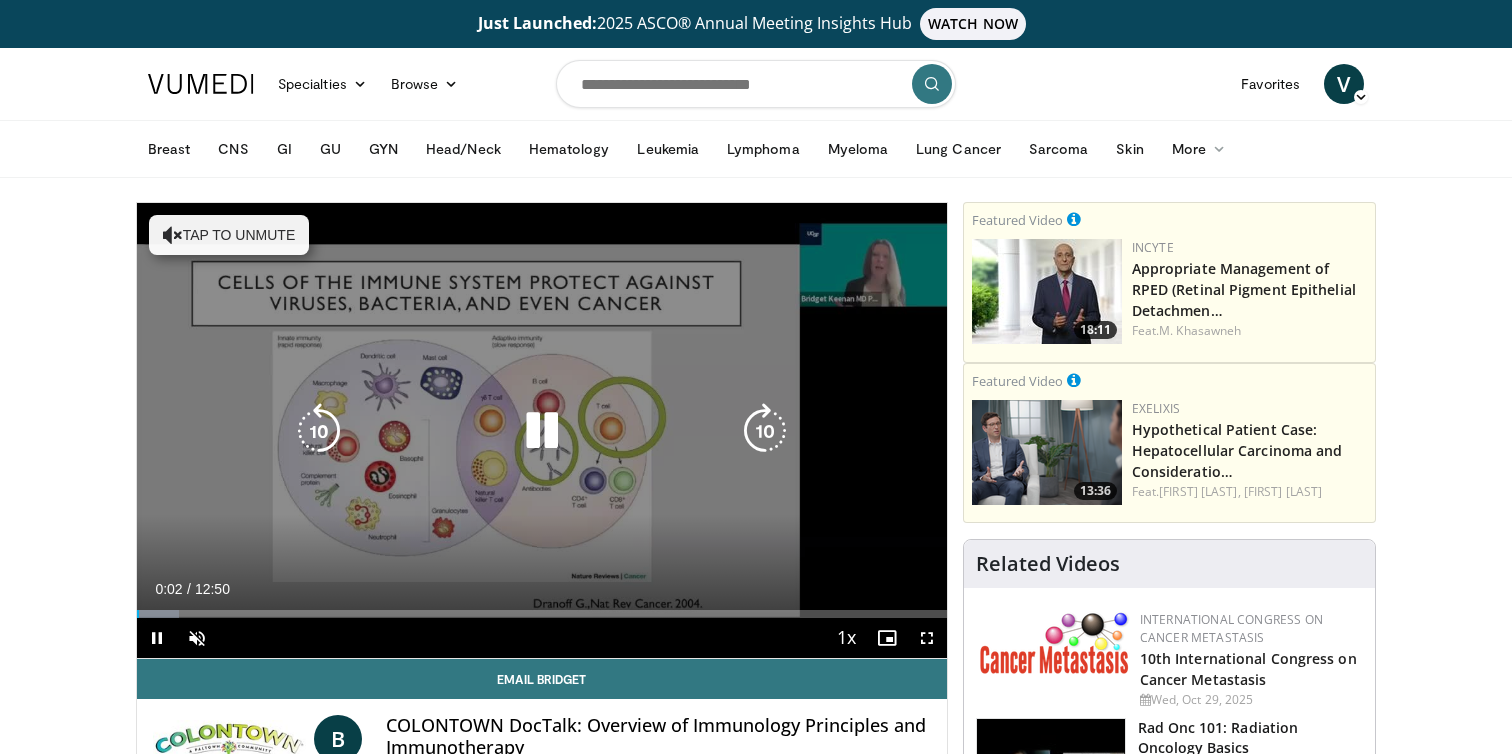 click at bounding box center (542, 431) 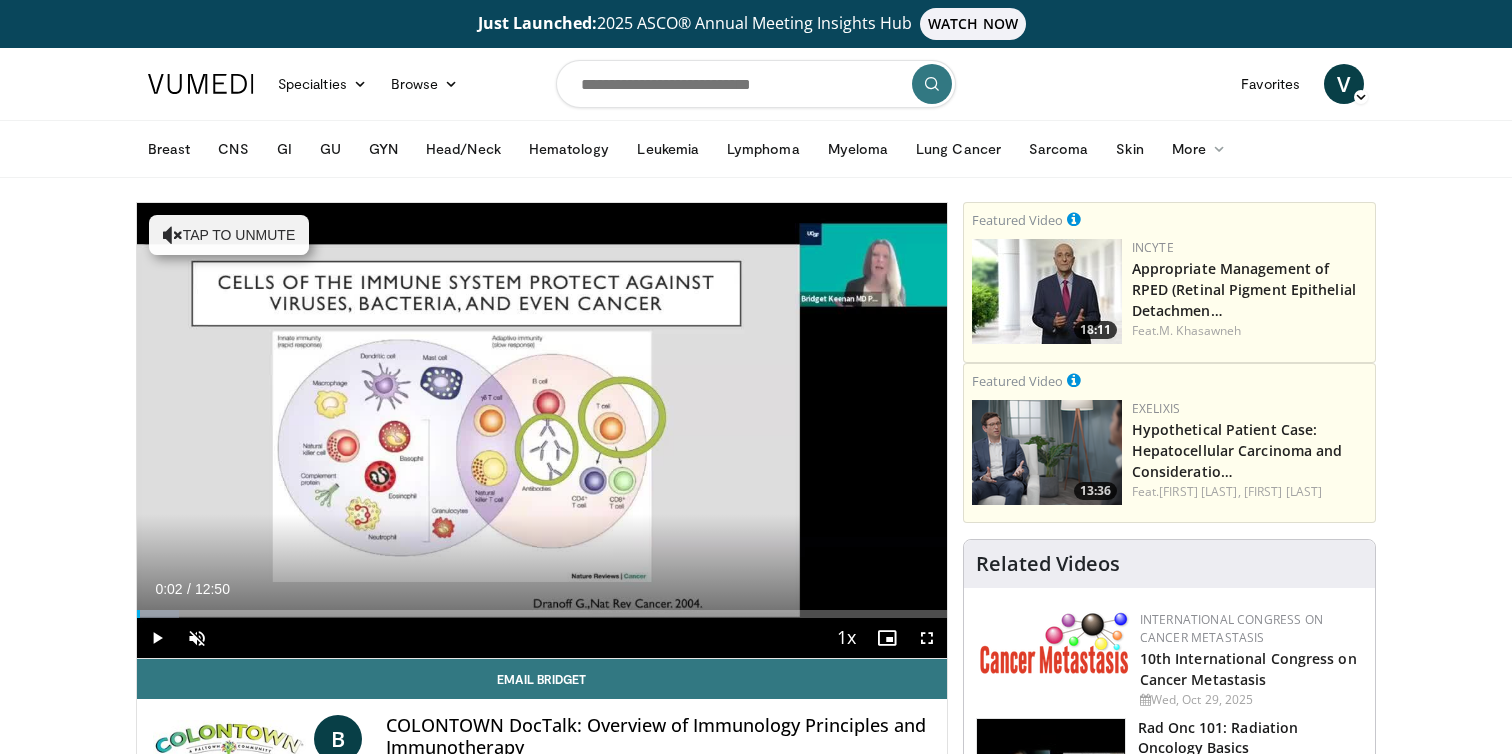click on "Just Launched:  2025 ASCO® Annual Meeting Insights Hub WATCH NOW
Specialties
Adult & Family Medicine
Allergy, Asthma, Immunology
Anesthesiology
Cardiology
Dental
Dermatology
Endocrinology
Gastroenterology & Hepatology
General Surgery
Hematology & Oncology
Infectious Disease
Nephrology
Neurology
Neurosurgery
Obstetrics & Gynecology
Ophthalmology
Oral Maxillofacial
Orthopaedics
Otolaryngology
Pediatrics
Plastic Surgery" at bounding box center [756, 1859] 